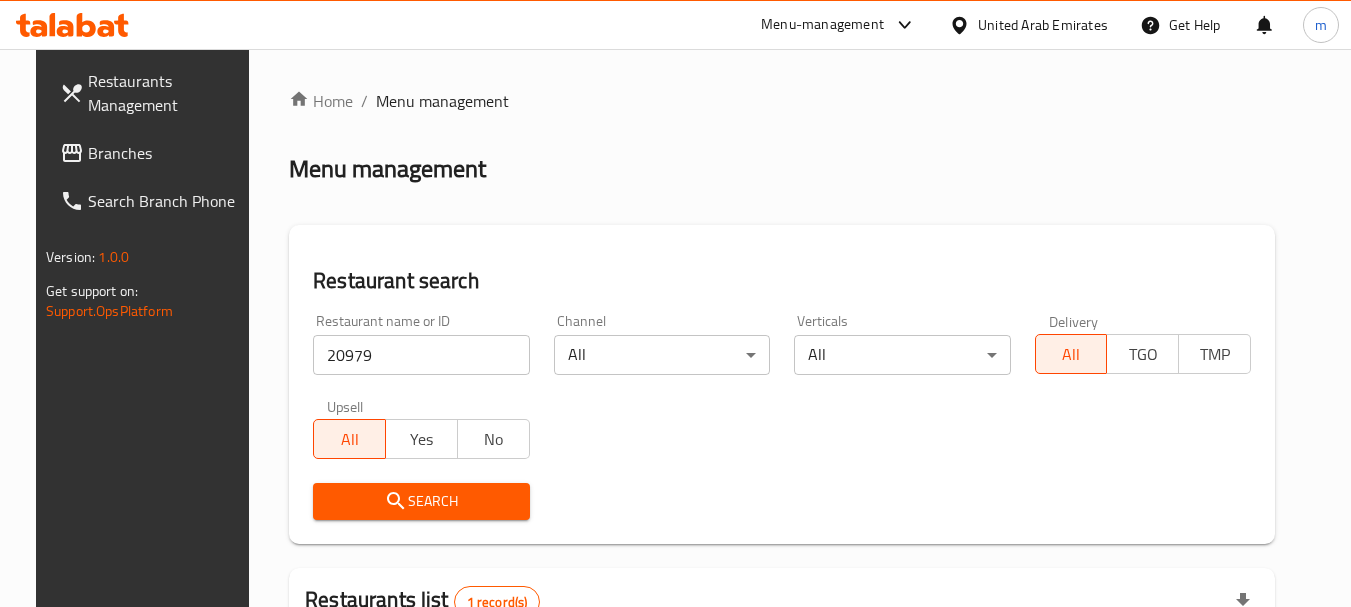 scroll, scrollTop: 260, scrollLeft: 0, axis: vertical 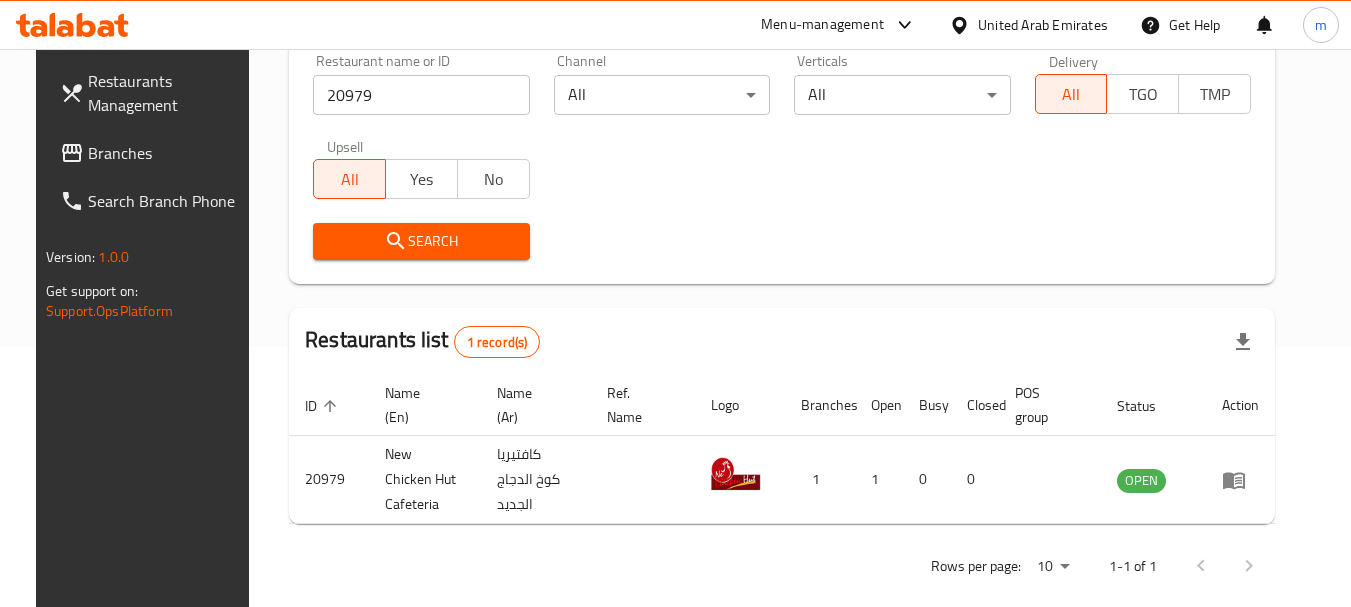 click 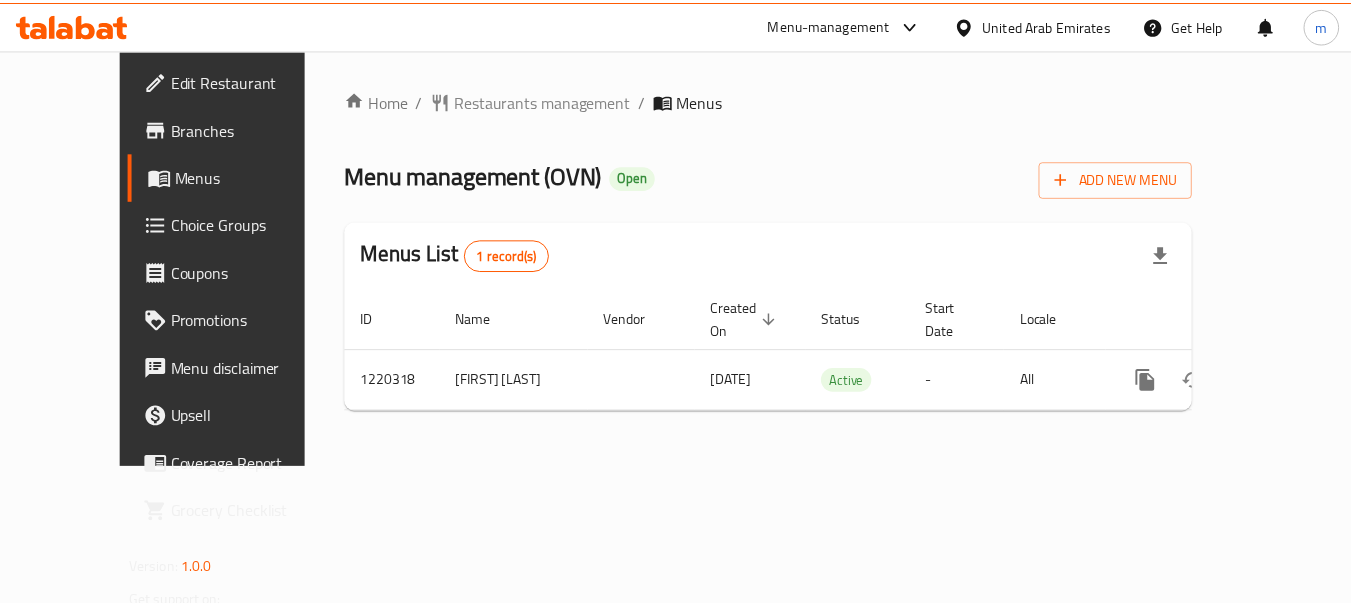 scroll, scrollTop: 0, scrollLeft: 0, axis: both 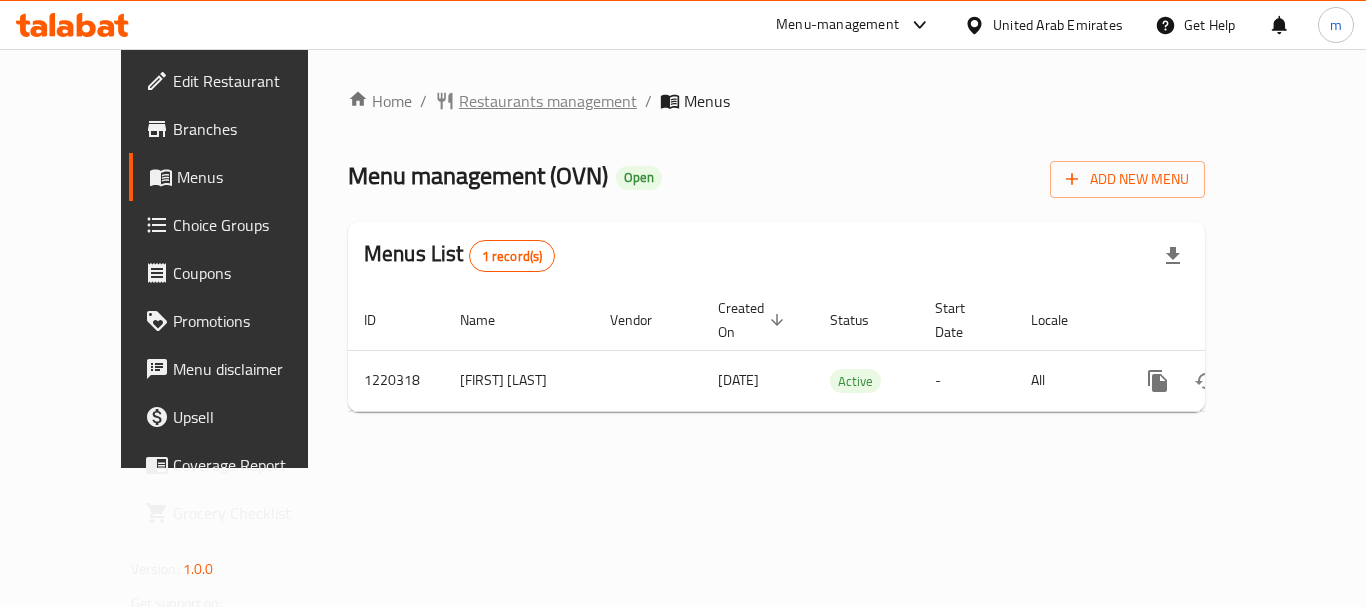 click on "Restaurants management" at bounding box center [548, 101] 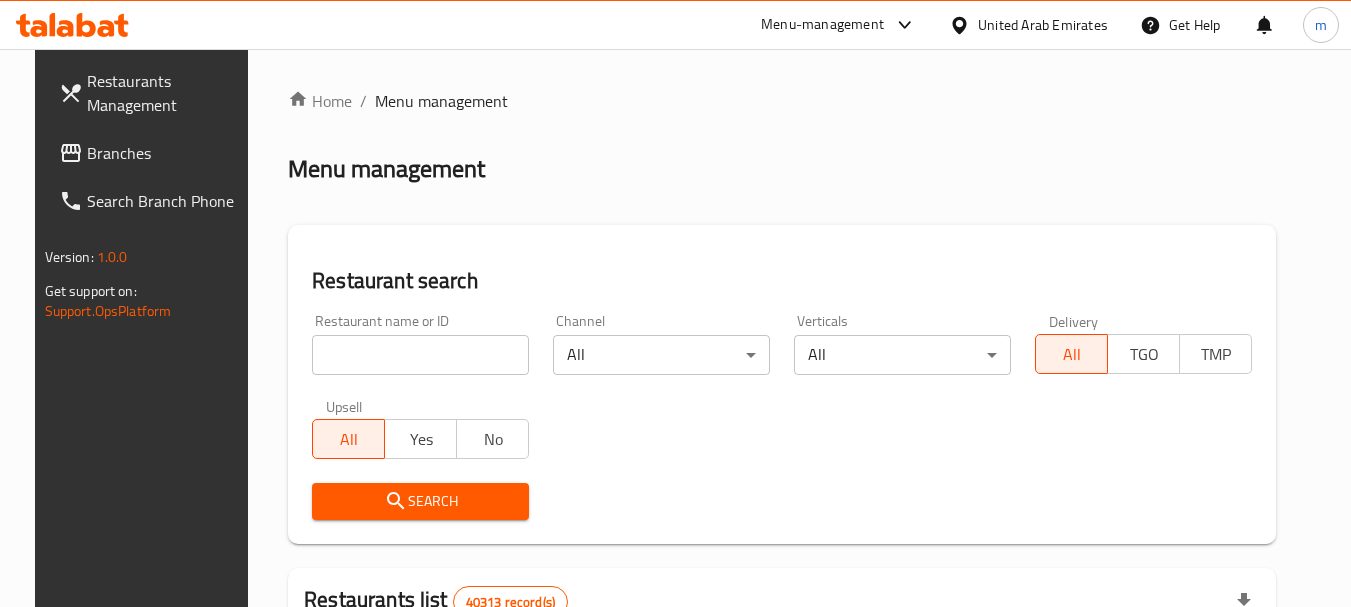 click on "Restaurant name or ID Restaurant name or ID" at bounding box center (420, 344) 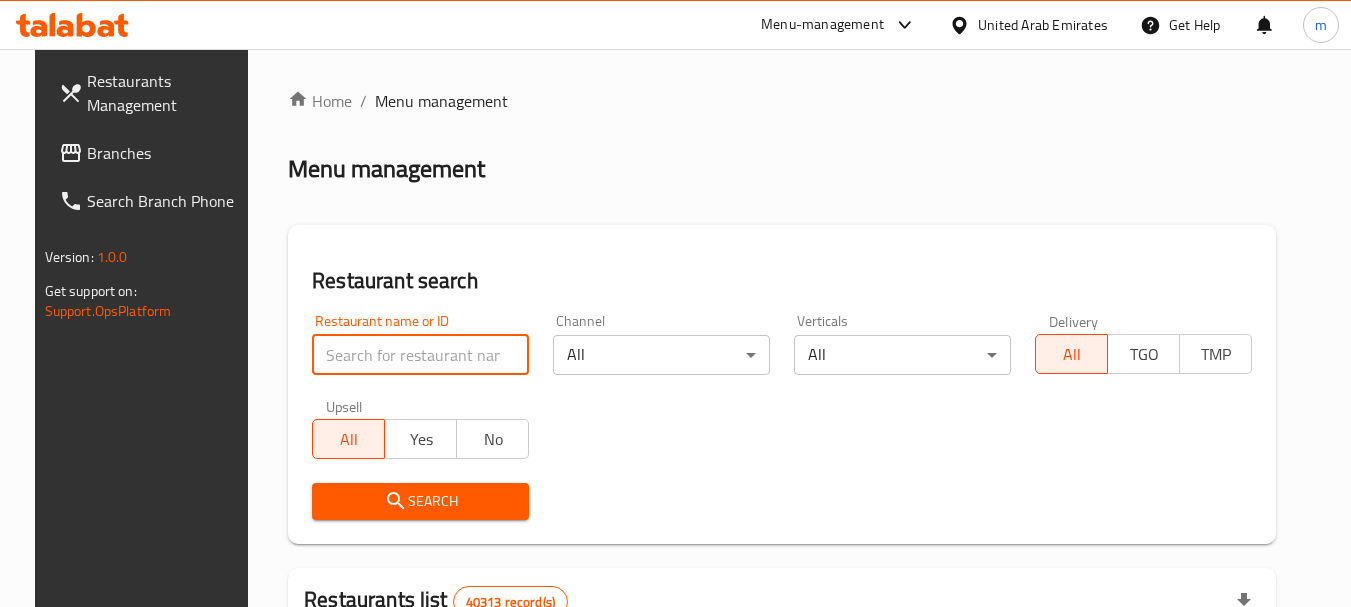 click at bounding box center (420, 355) 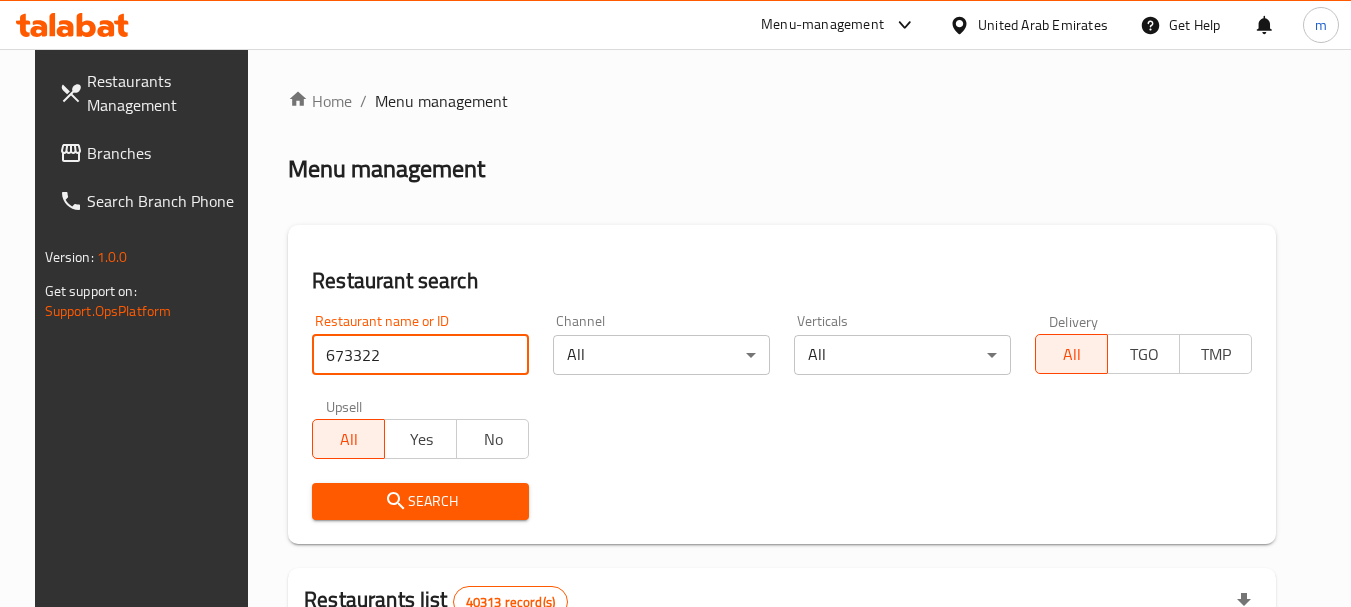 type on "673322" 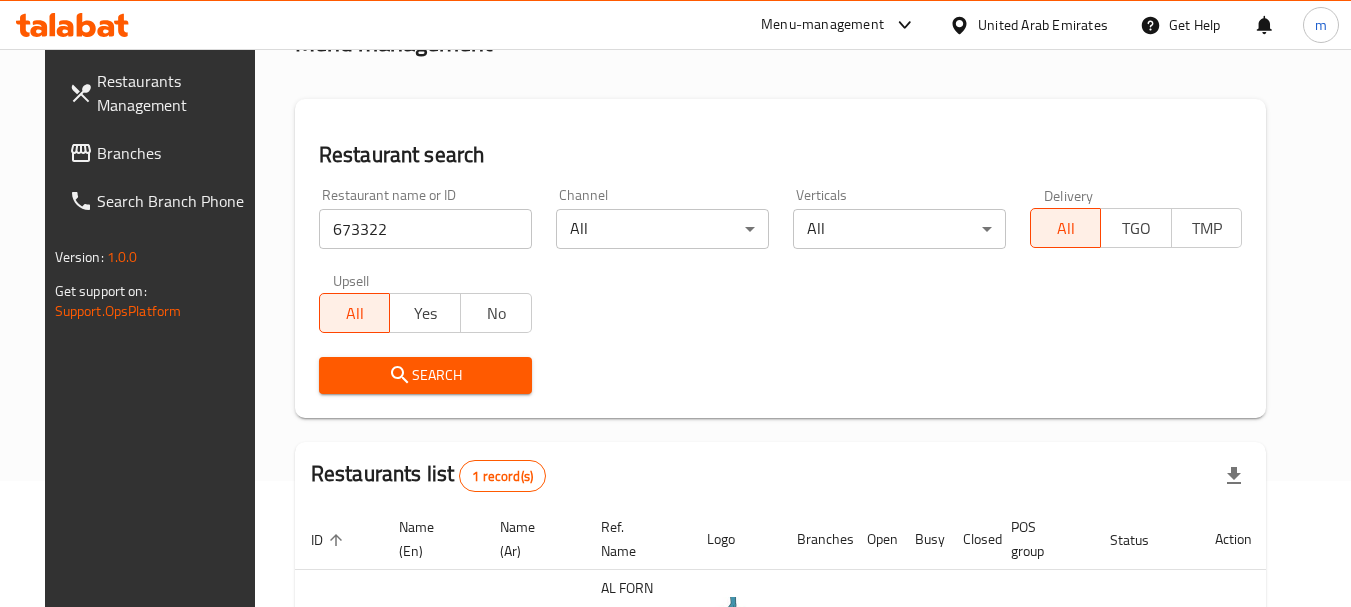 scroll, scrollTop: 260, scrollLeft: 0, axis: vertical 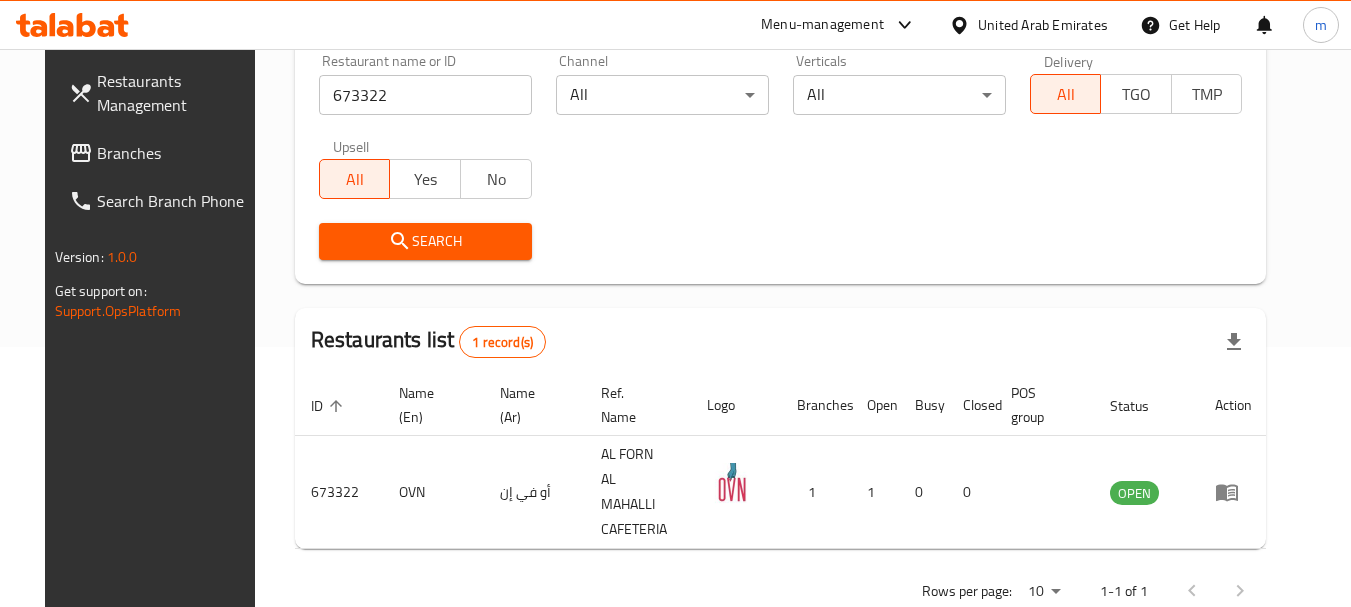 click on "United Arab Emirates" at bounding box center [1043, 25] 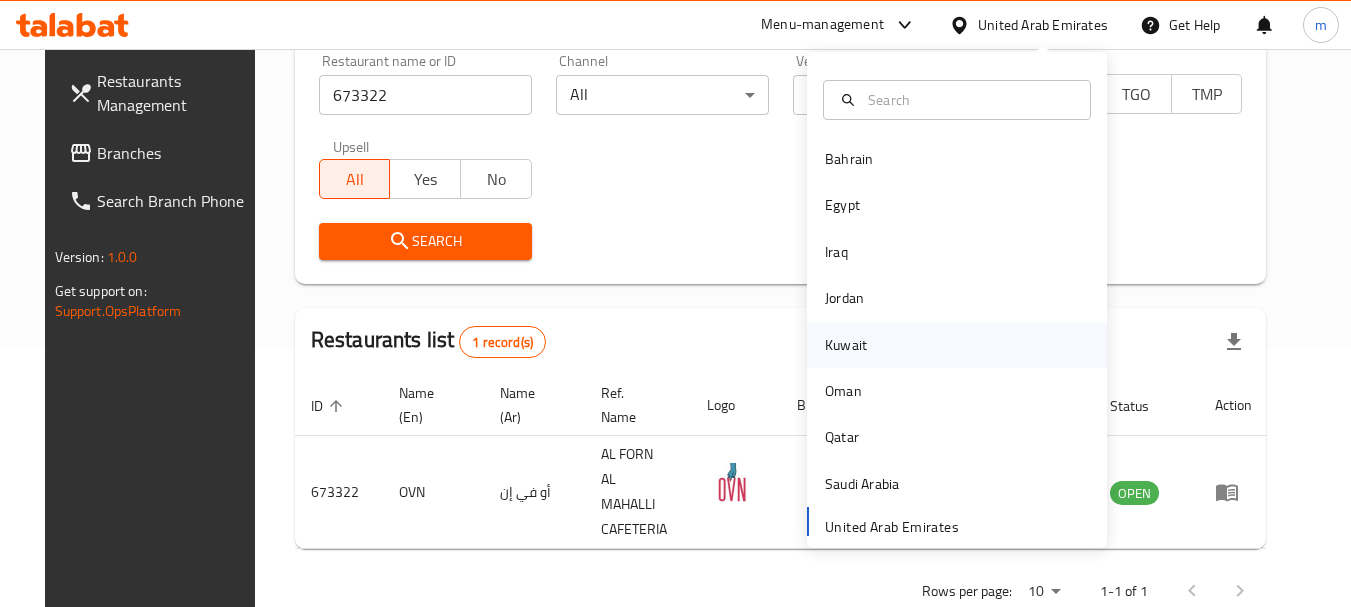 click on "Kuwait" at bounding box center [846, 345] 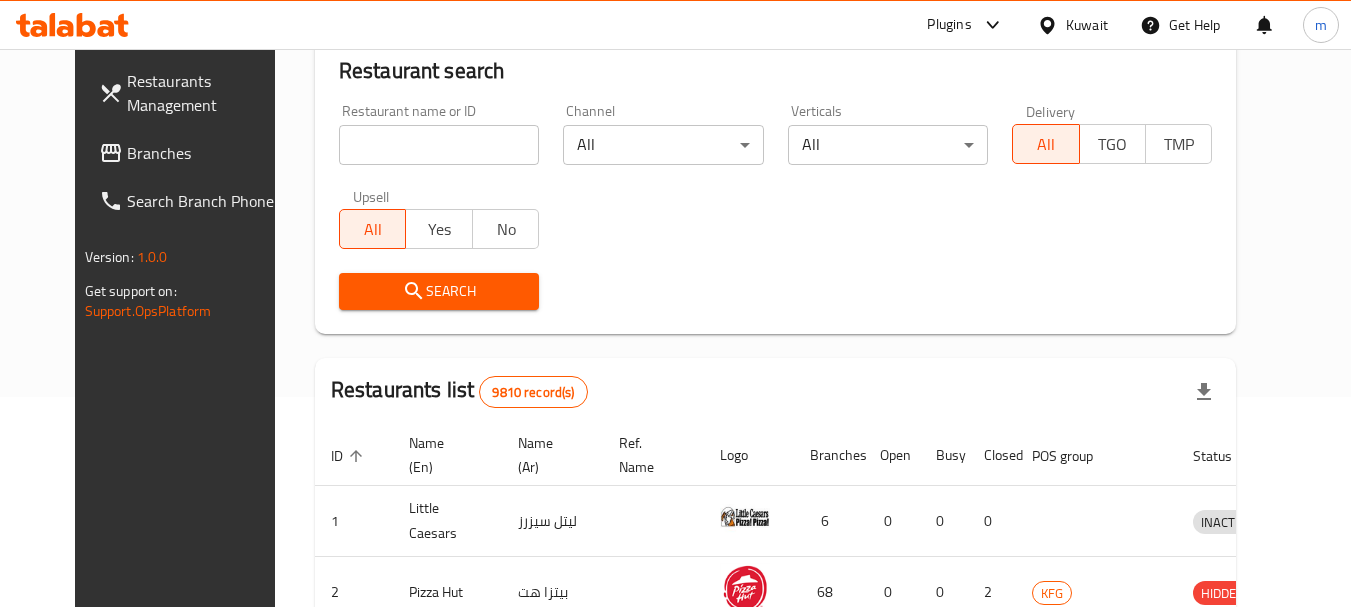 scroll, scrollTop: 260, scrollLeft: 0, axis: vertical 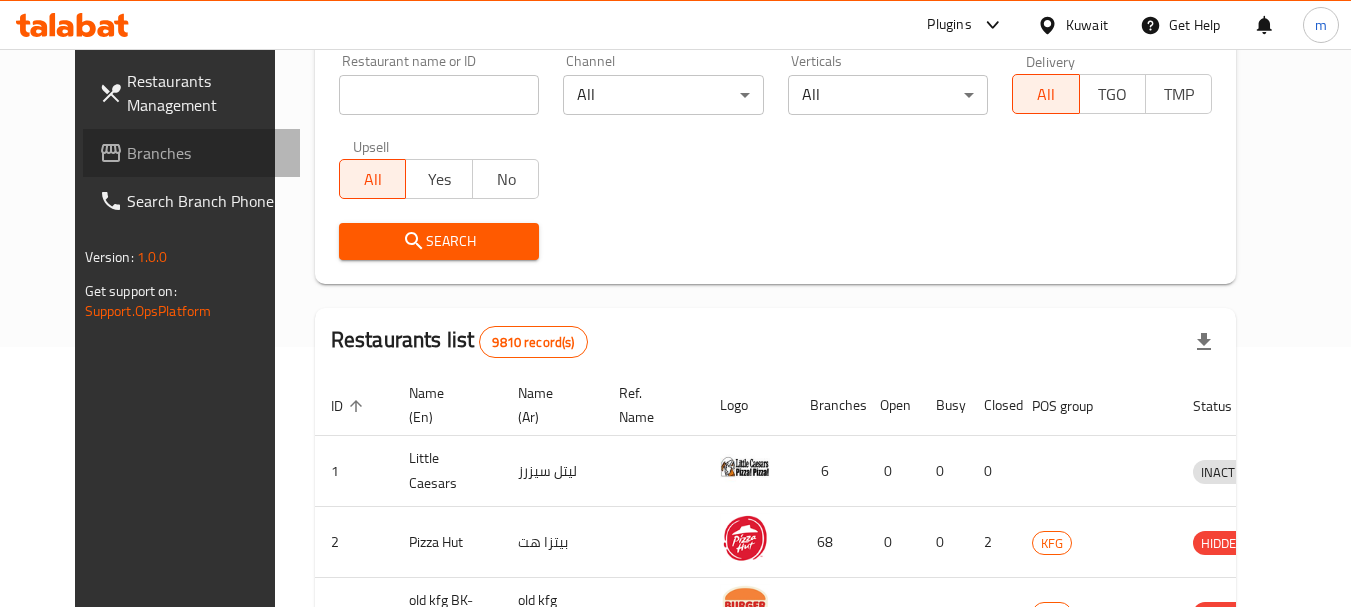 click on "Branches" at bounding box center (206, 153) 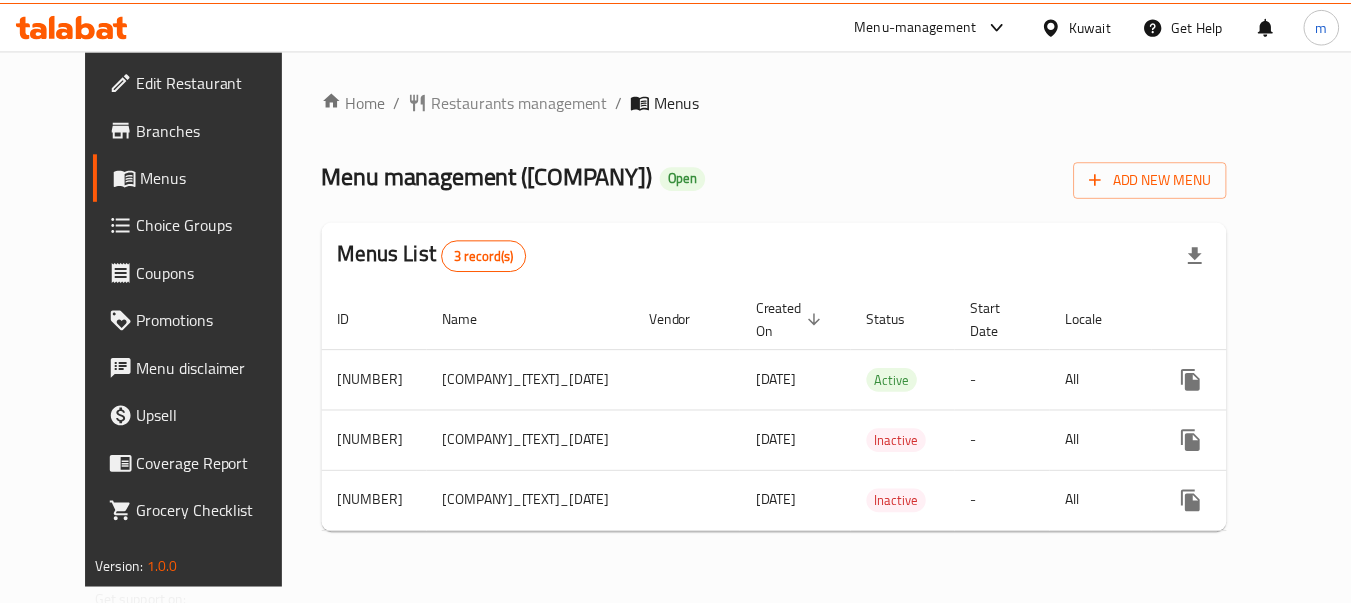 scroll, scrollTop: 0, scrollLeft: 0, axis: both 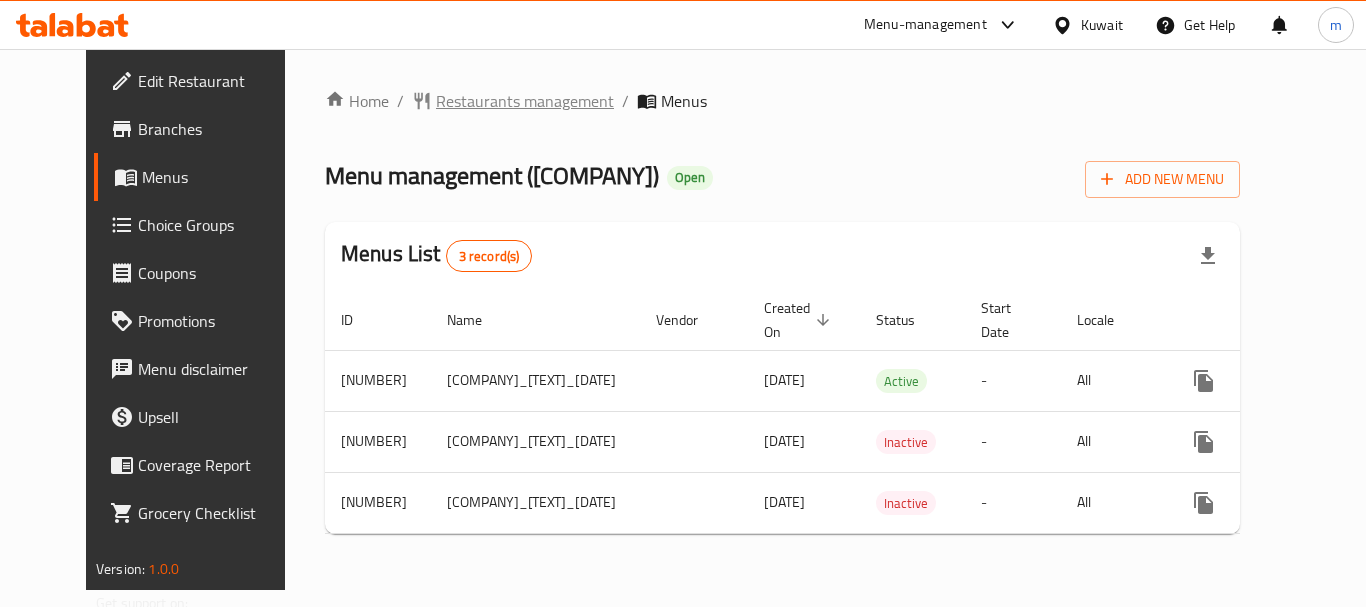 click on "Restaurants management" at bounding box center (525, 101) 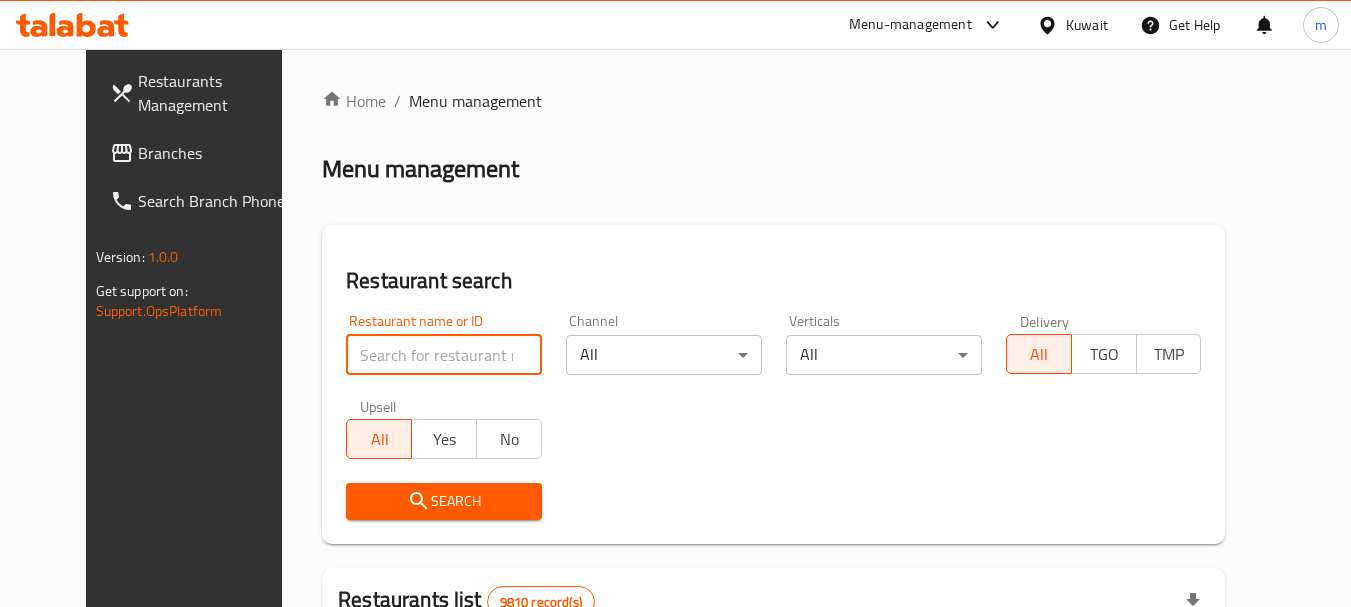 click at bounding box center [444, 355] 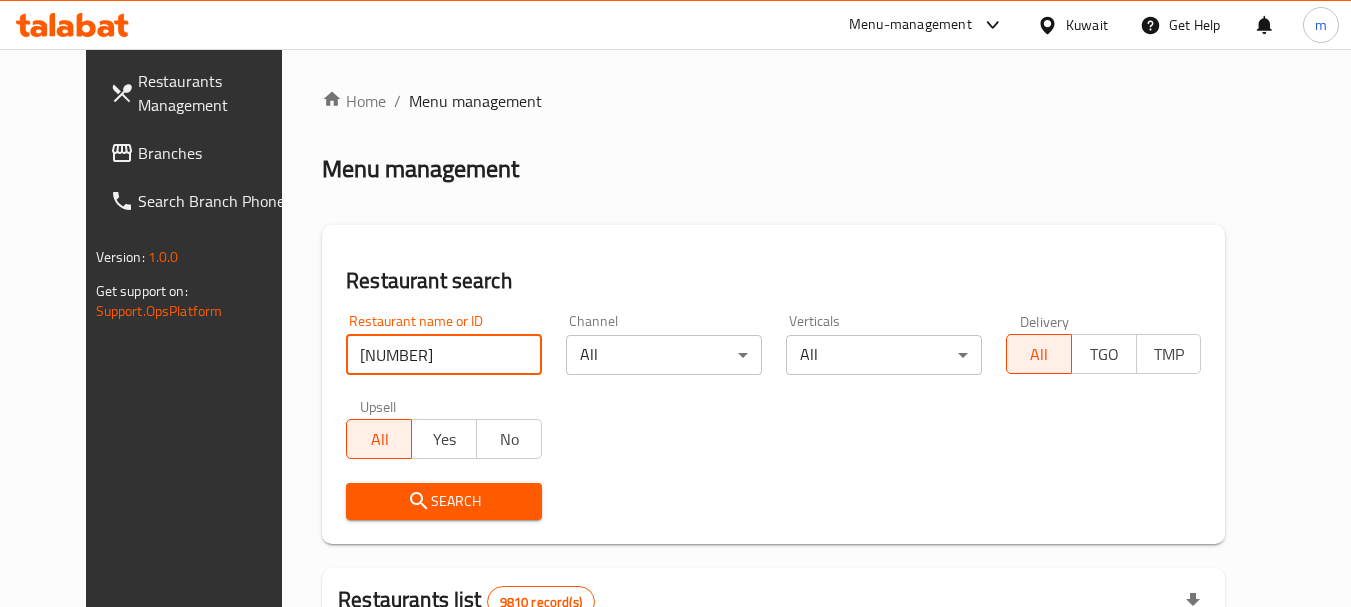 type on "683494" 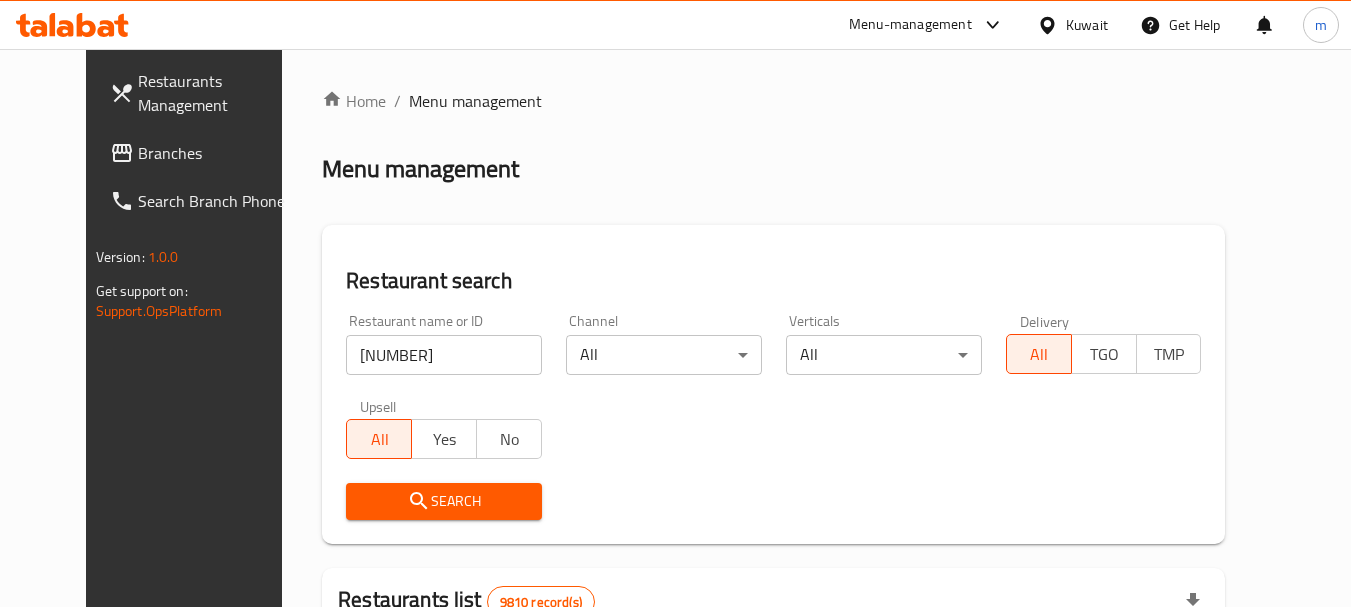 click on "Search" at bounding box center (444, 501) 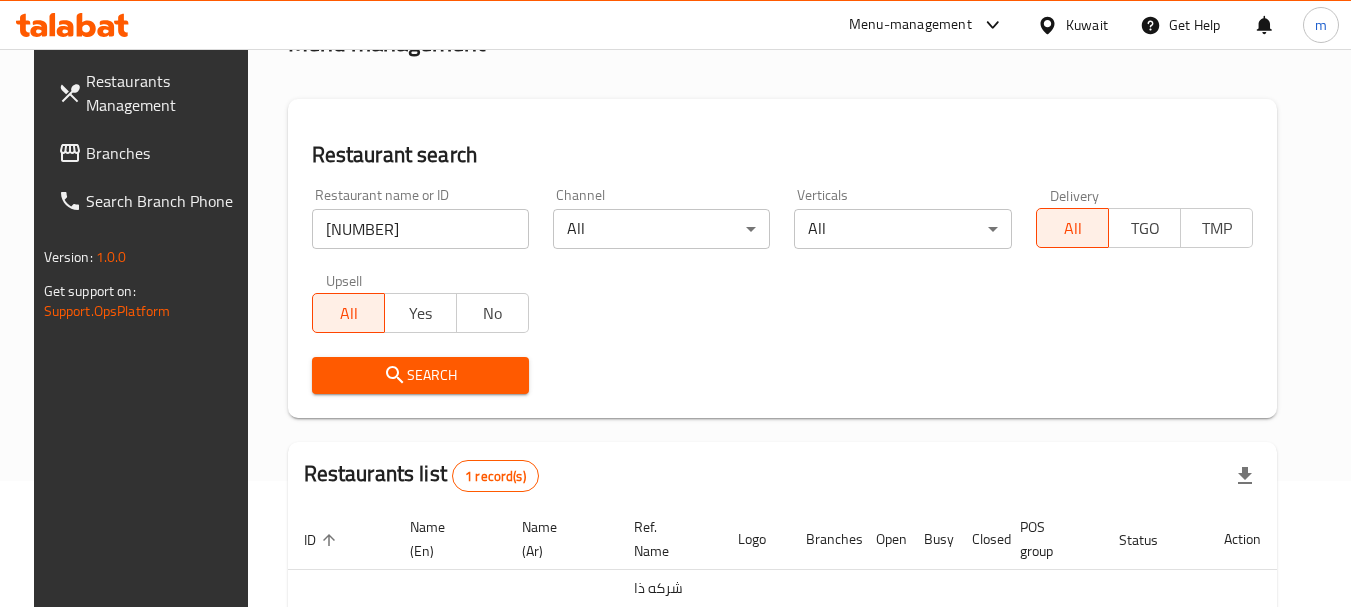 scroll, scrollTop: 260, scrollLeft: 0, axis: vertical 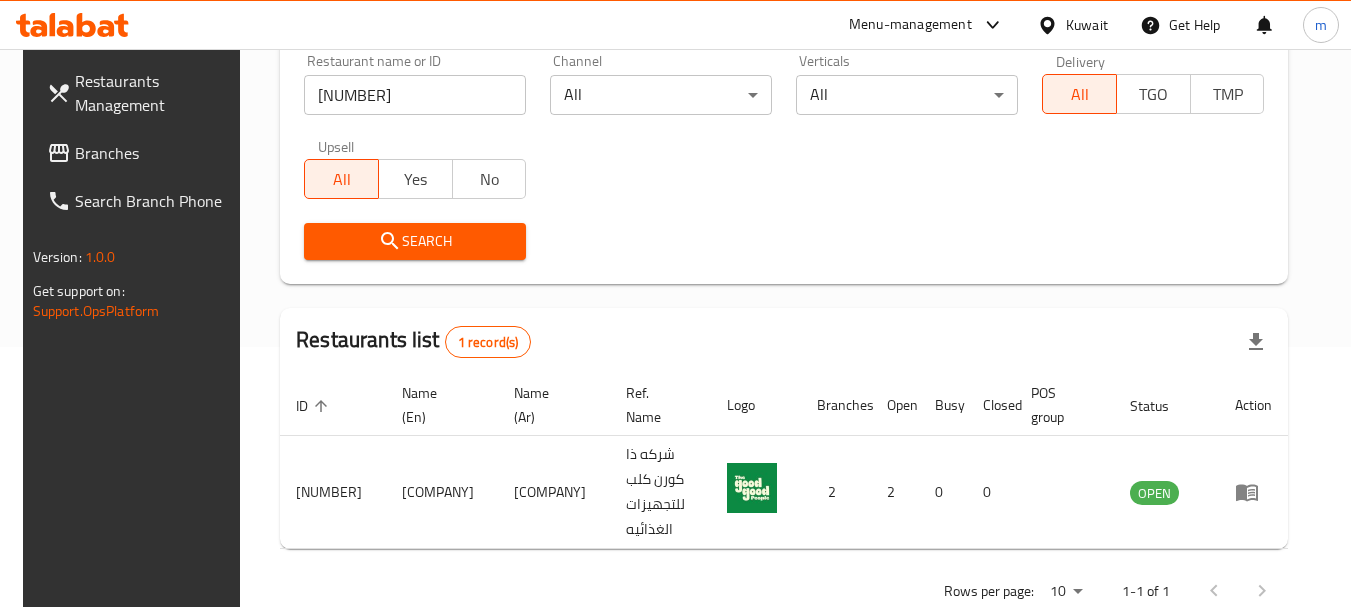 click at bounding box center [1051, 25] 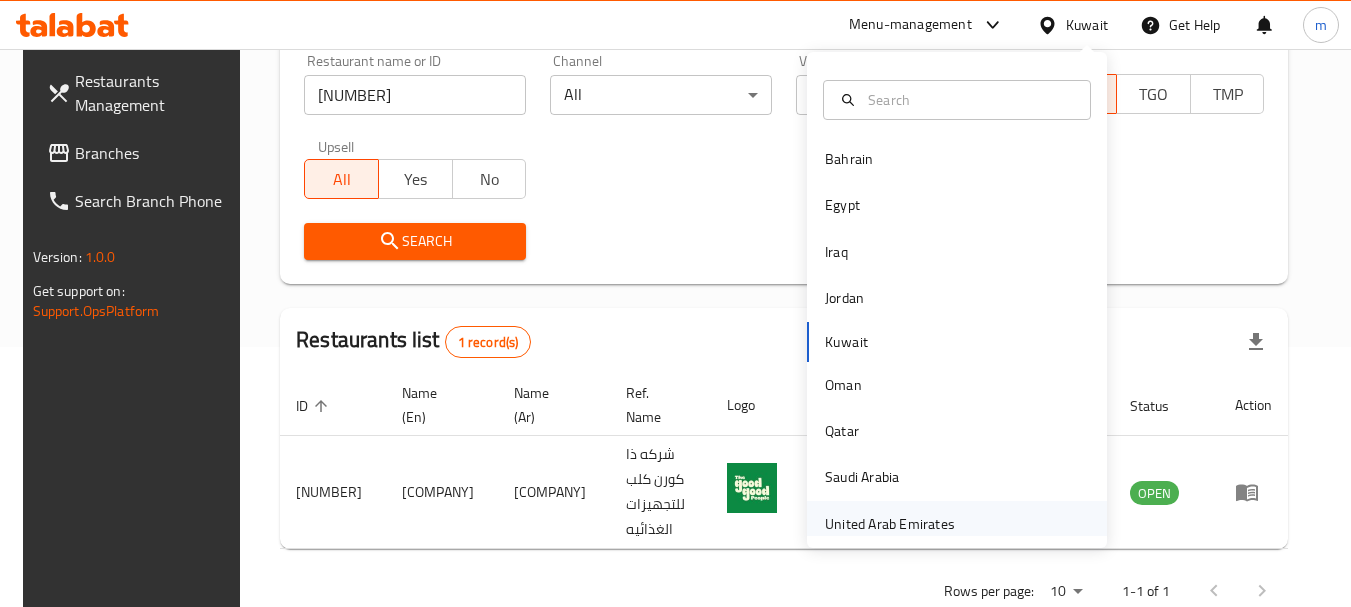 click on "United Arab Emirates" at bounding box center (890, 524) 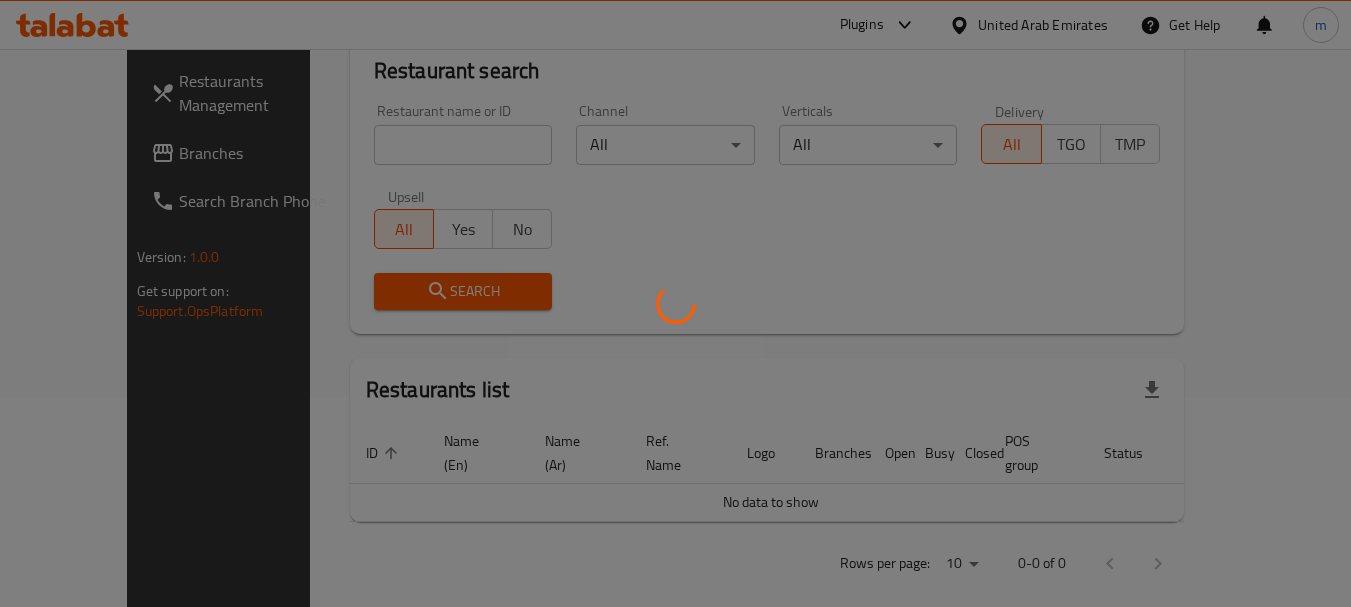 scroll, scrollTop: 260, scrollLeft: 0, axis: vertical 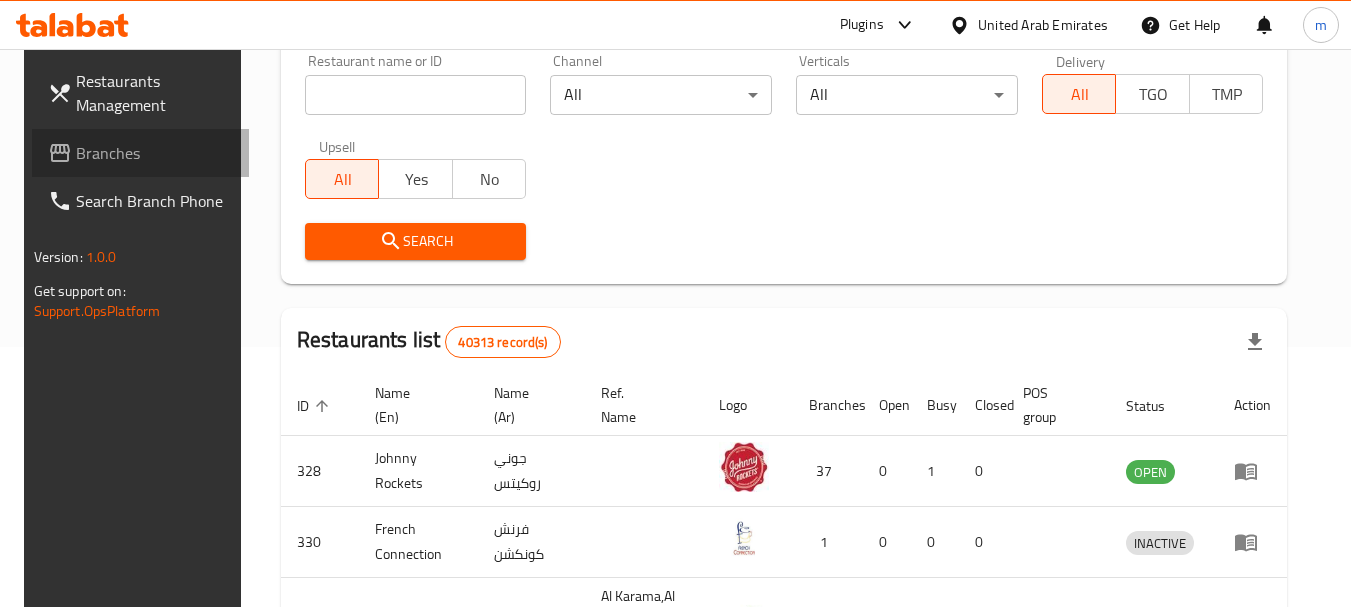 click on "Branches" at bounding box center [155, 153] 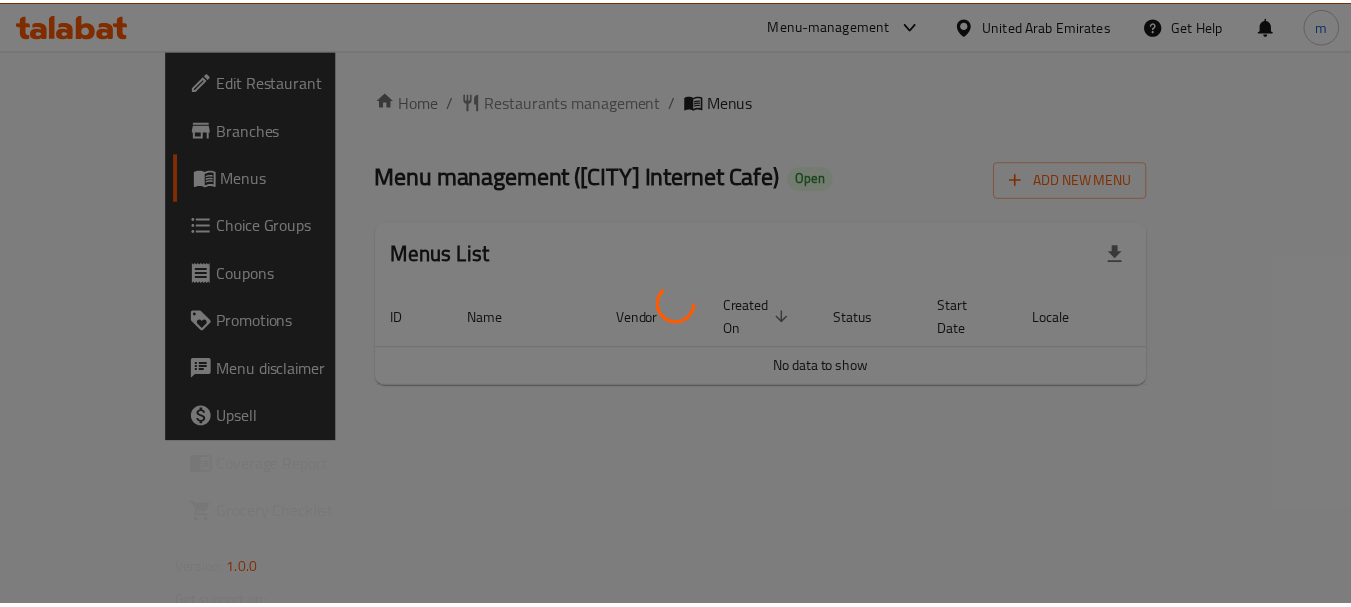 scroll, scrollTop: 0, scrollLeft: 0, axis: both 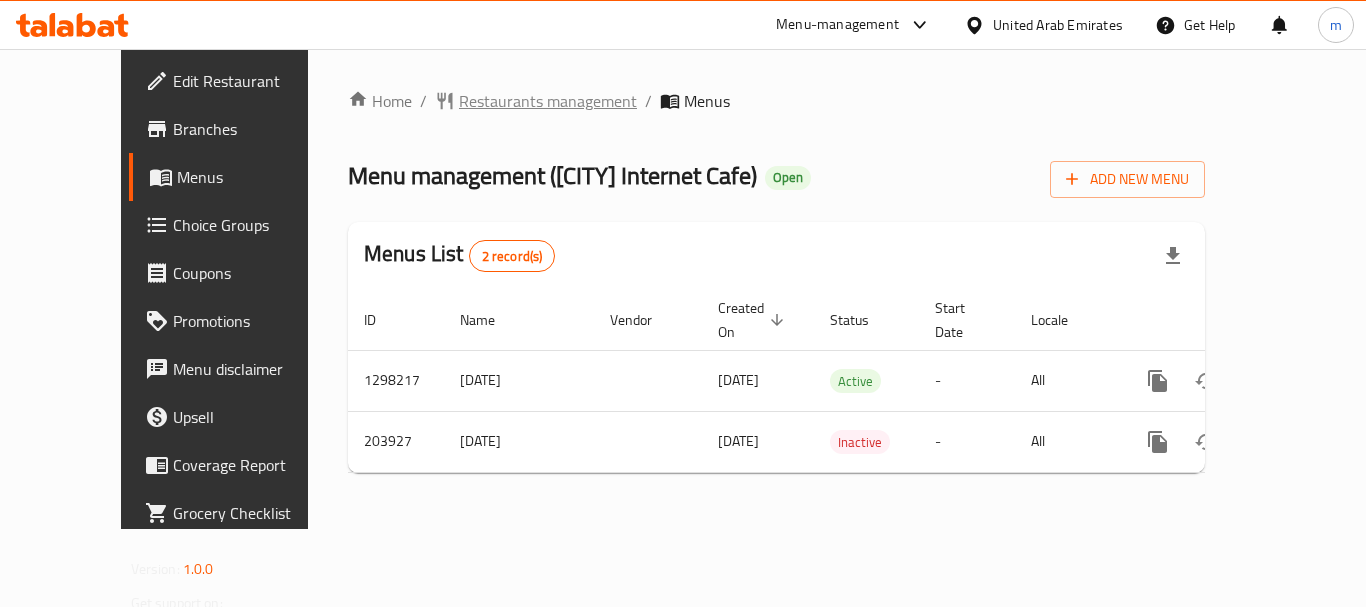 click on "Restaurants management" at bounding box center (548, 101) 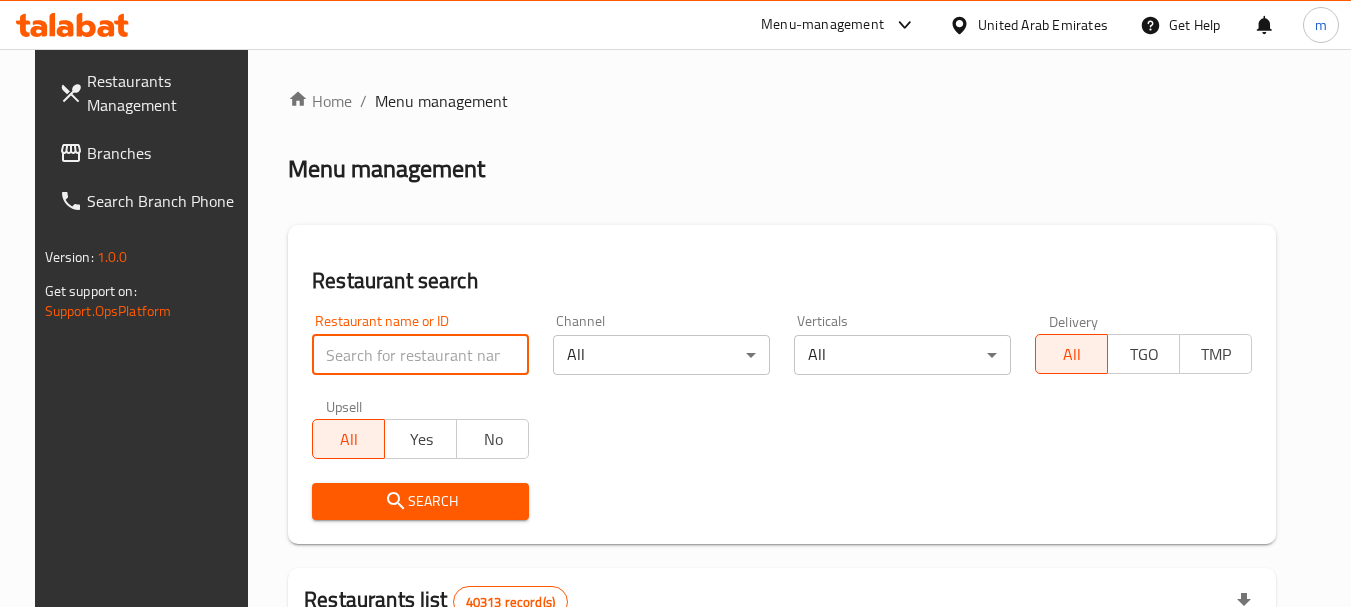 click at bounding box center (420, 355) 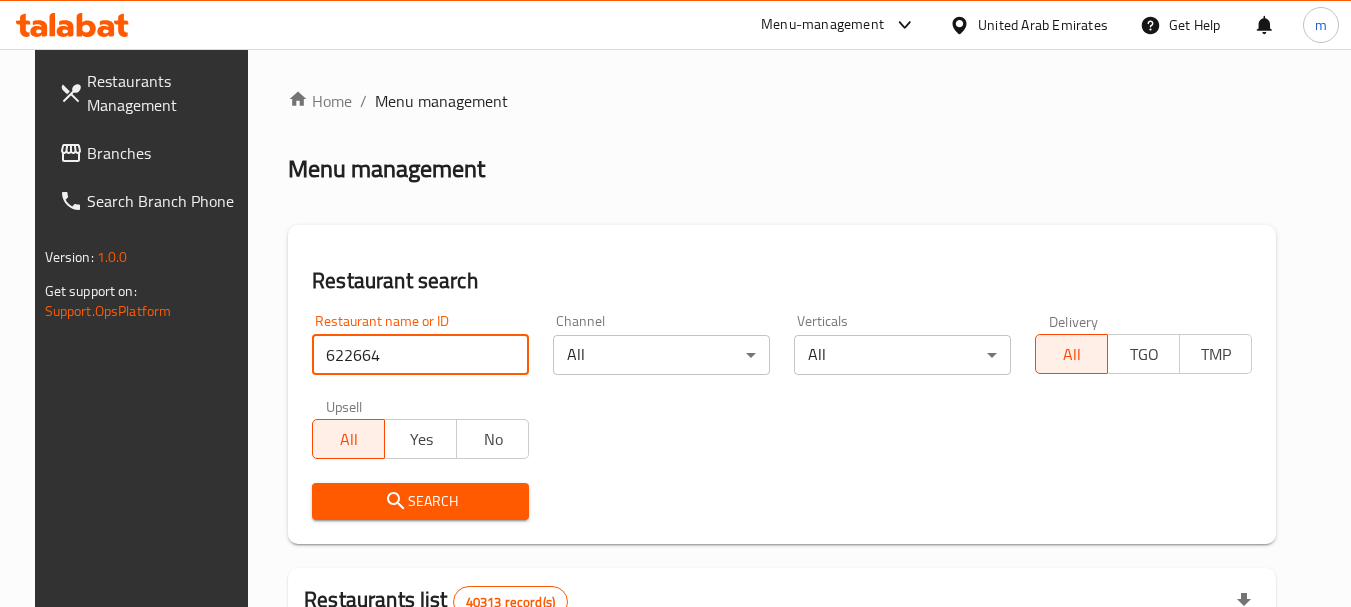 type on "622664" 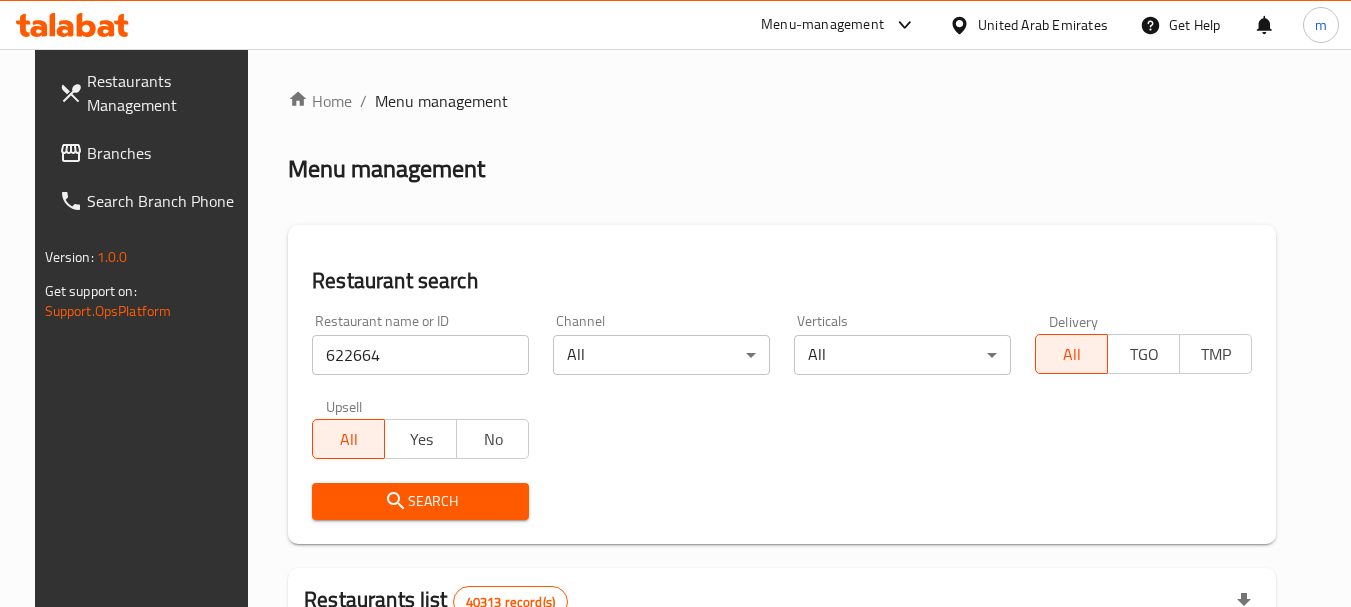 click on "Search" at bounding box center [420, 501] 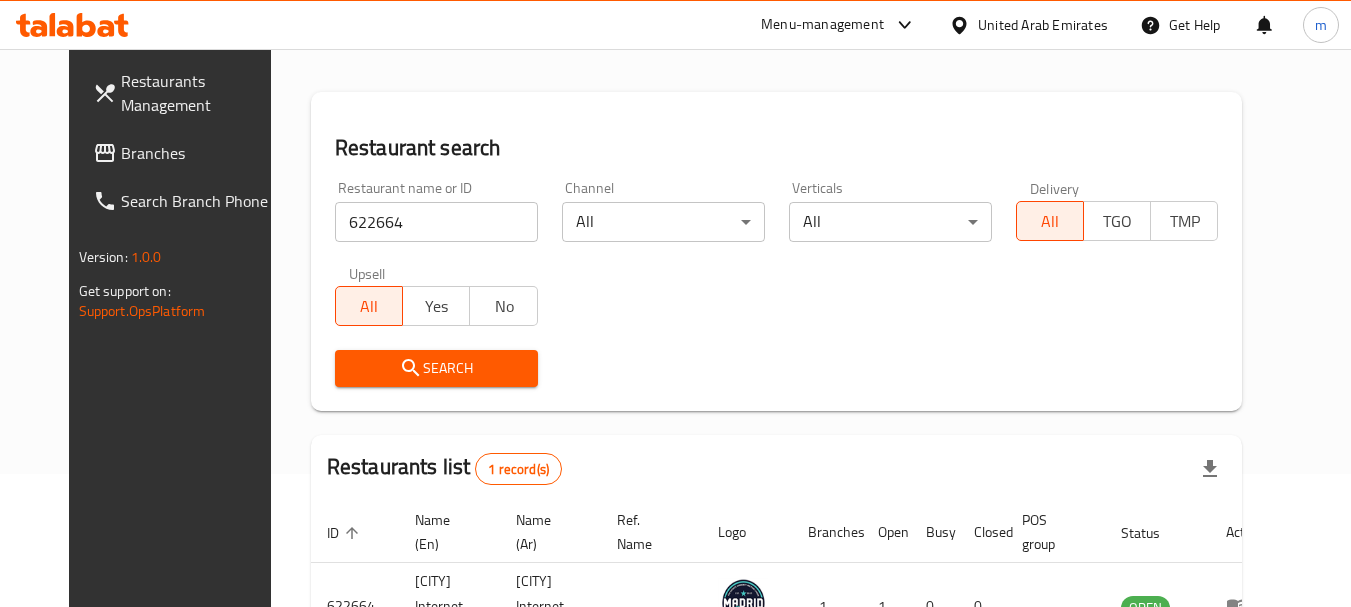scroll, scrollTop: 268, scrollLeft: 0, axis: vertical 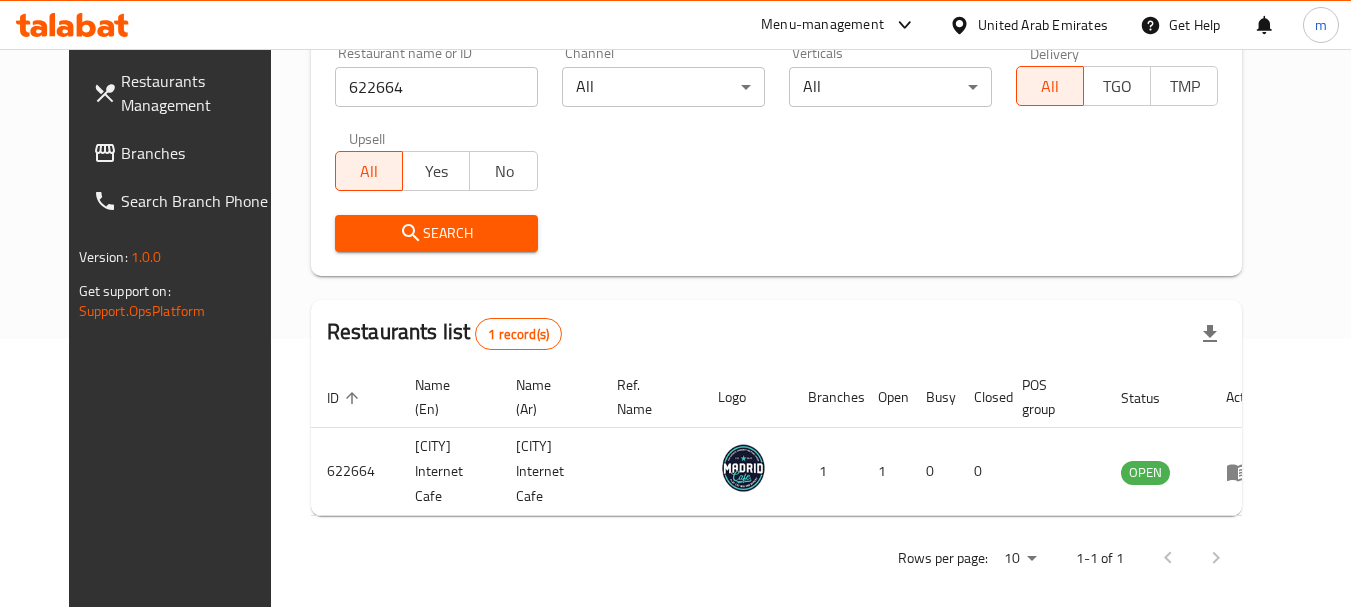click on "United Arab Emirates" at bounding box center [1043, 25] 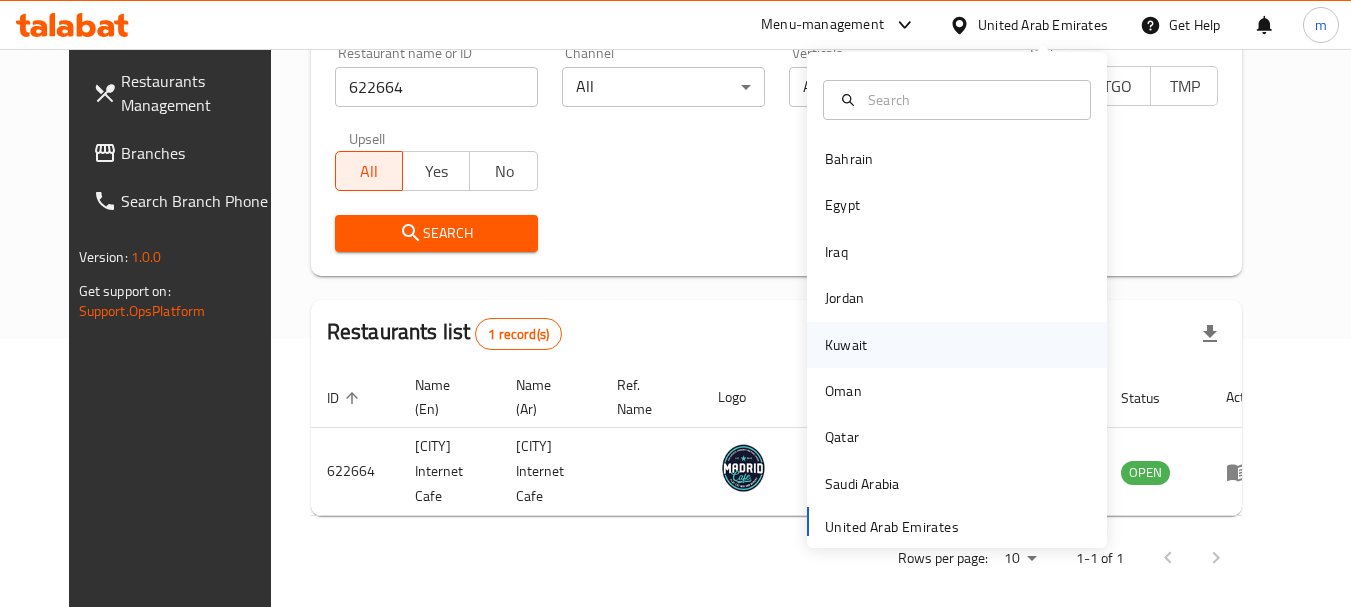 click on "Kuwait" at bounding box center (846, 345) 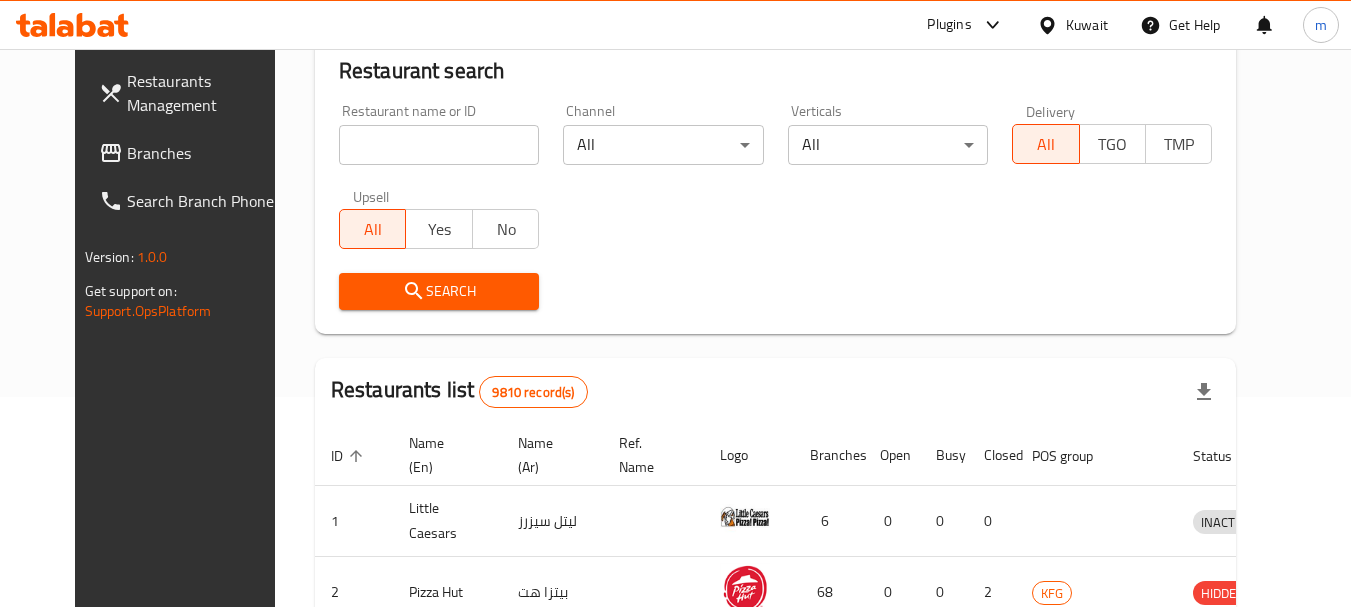 scroll, scrollTop: 268, scrollLeft: 0, axis: vertical 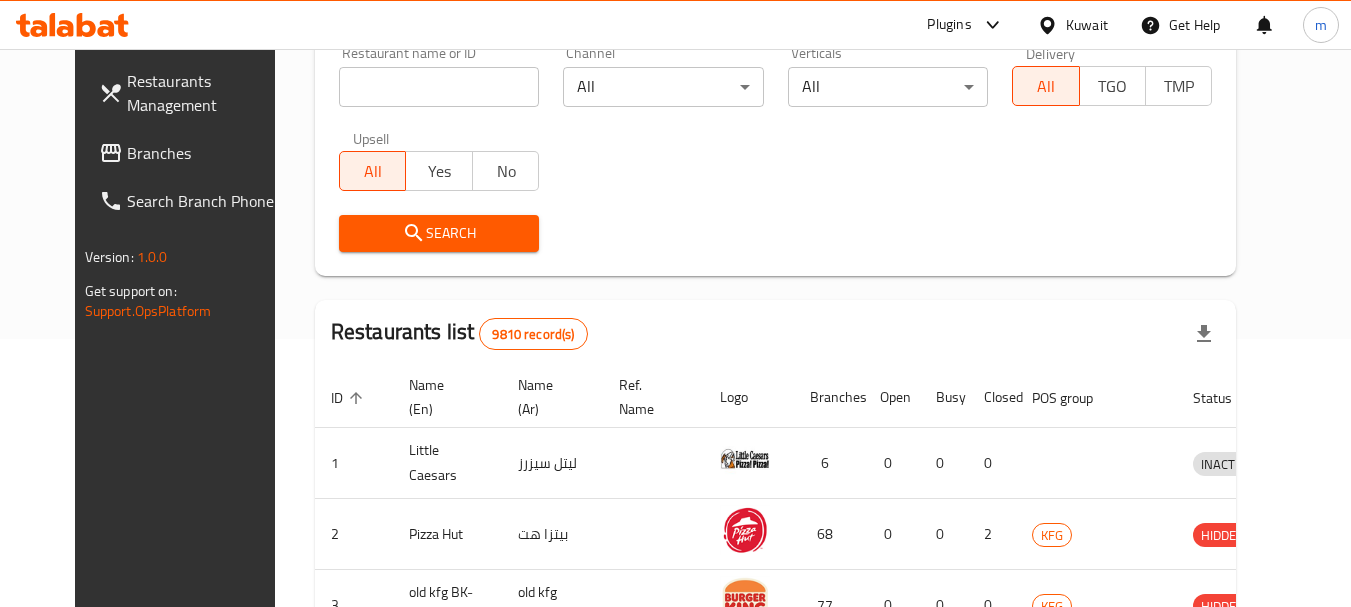 click 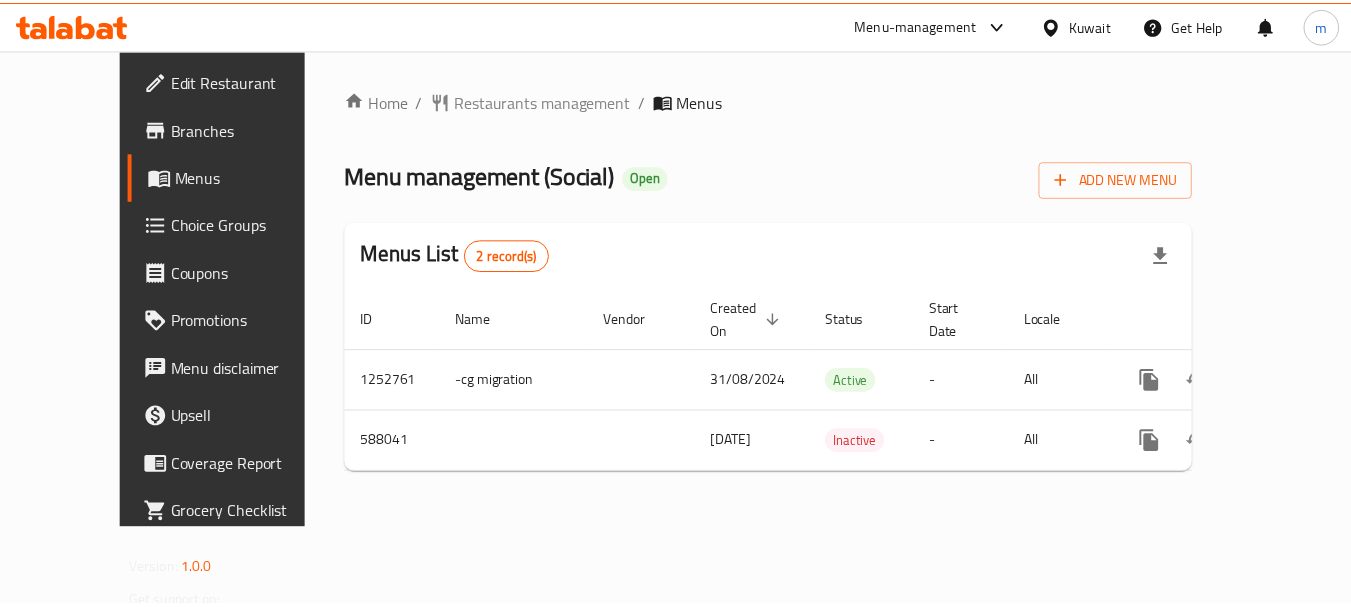 scroll, scrollTop: 0, scrollLeft: 0, axis: both 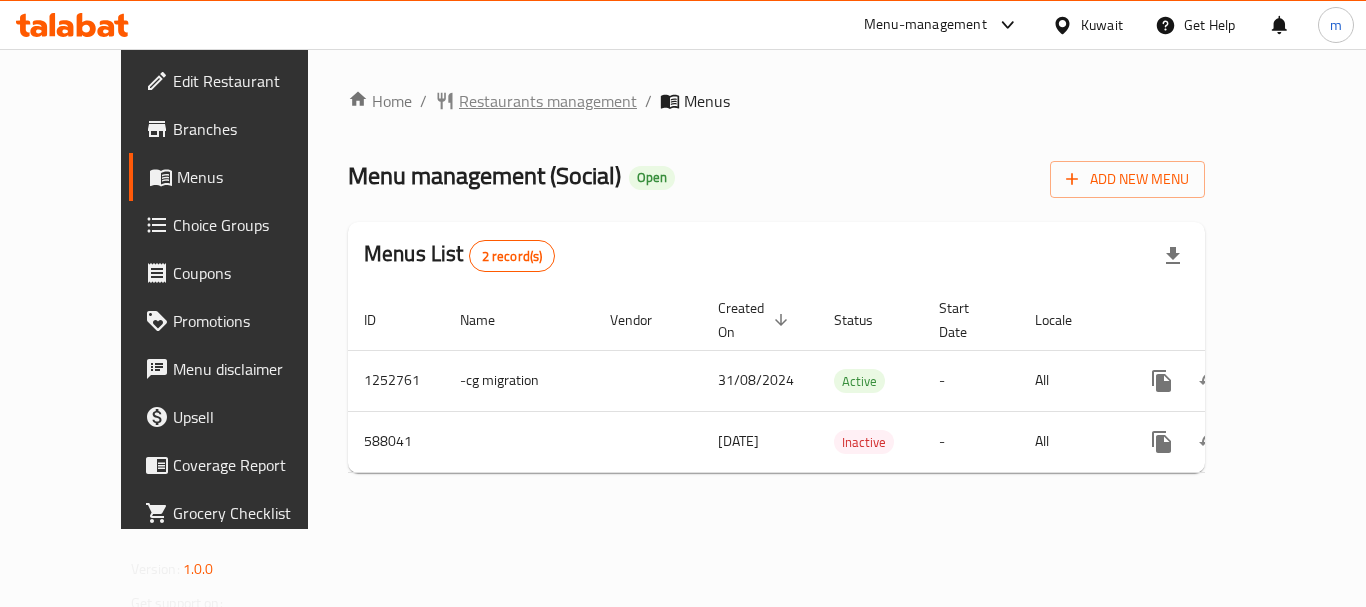 click on "Restaurants management" at bounding box center [548, 101] 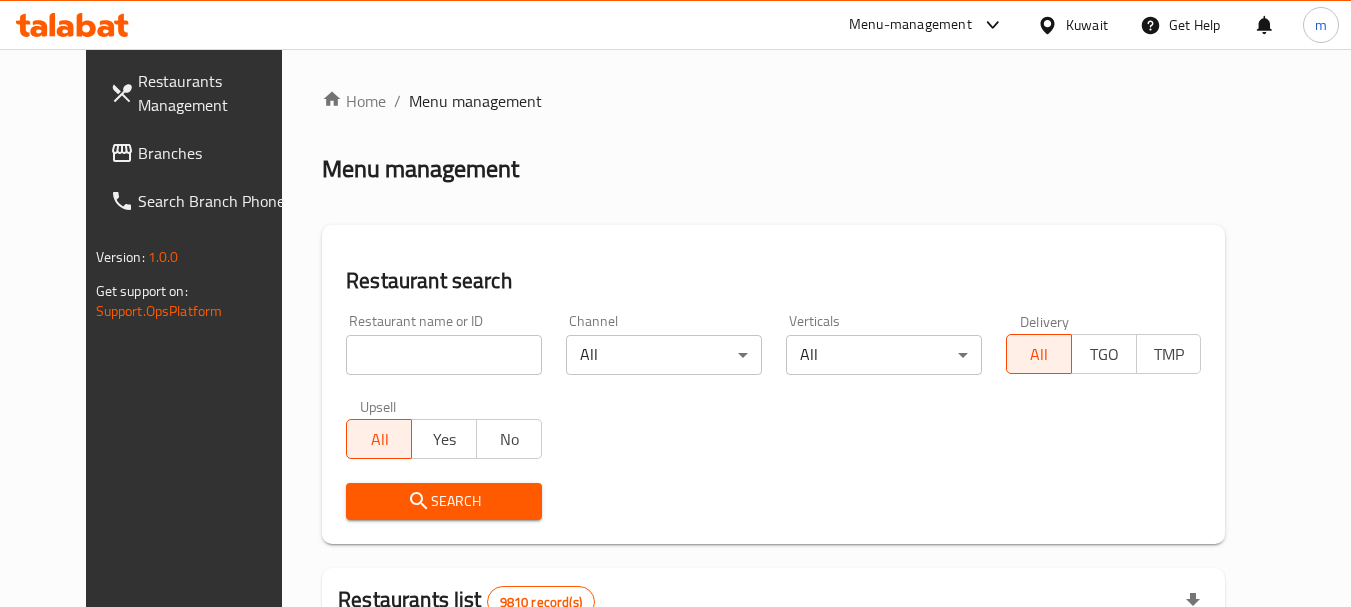 click at bounding box center [444, 355] 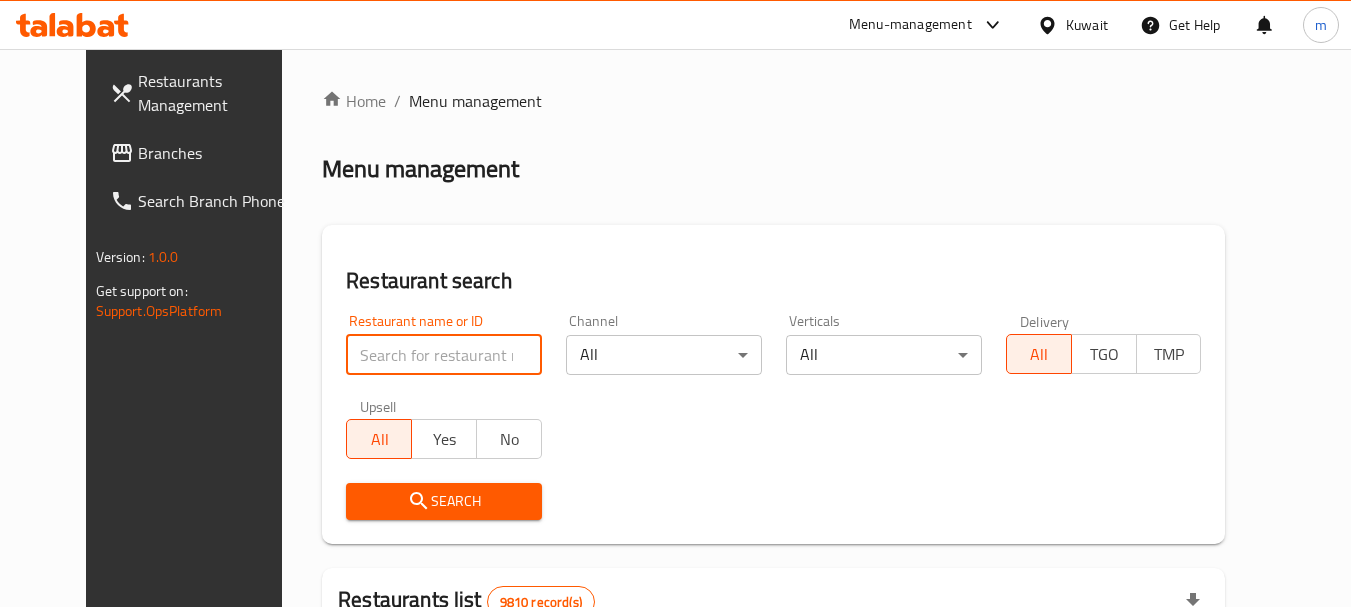 paste on "637119" 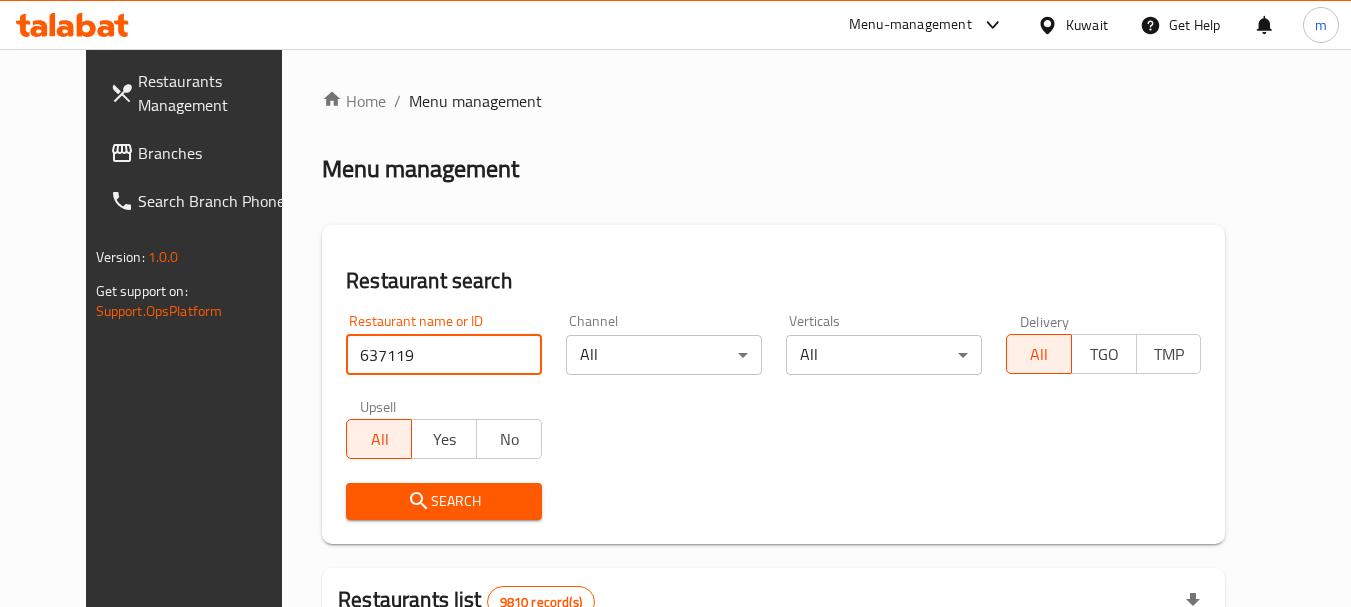 type on "637119" 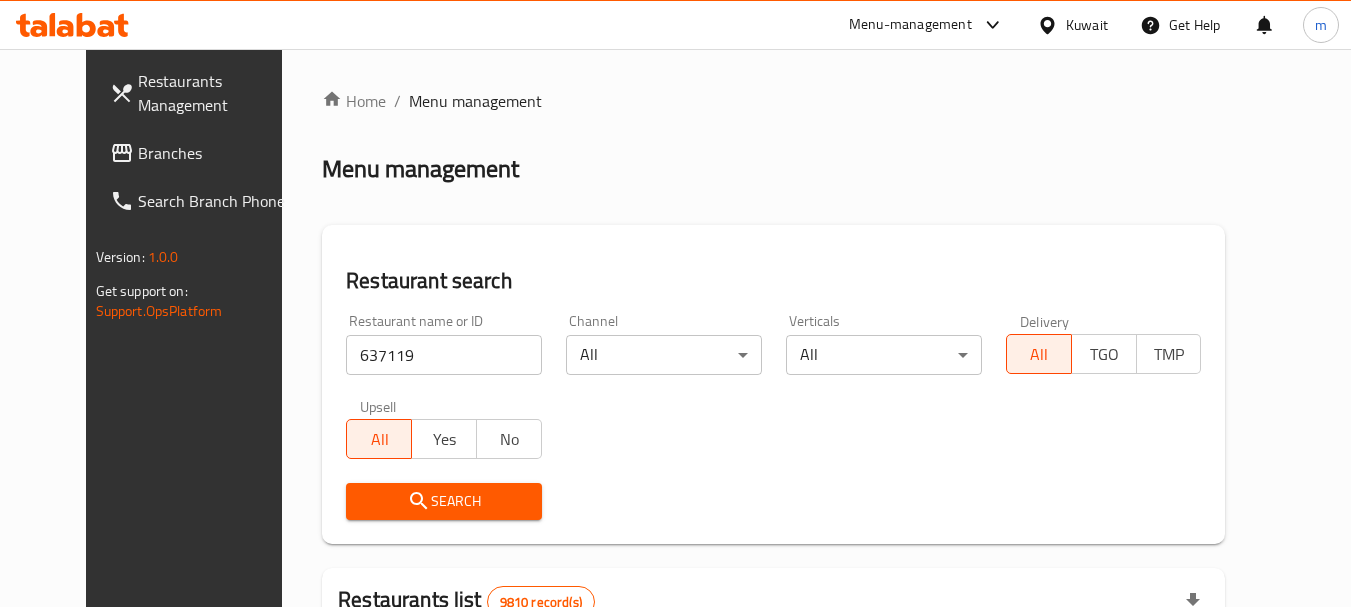 click 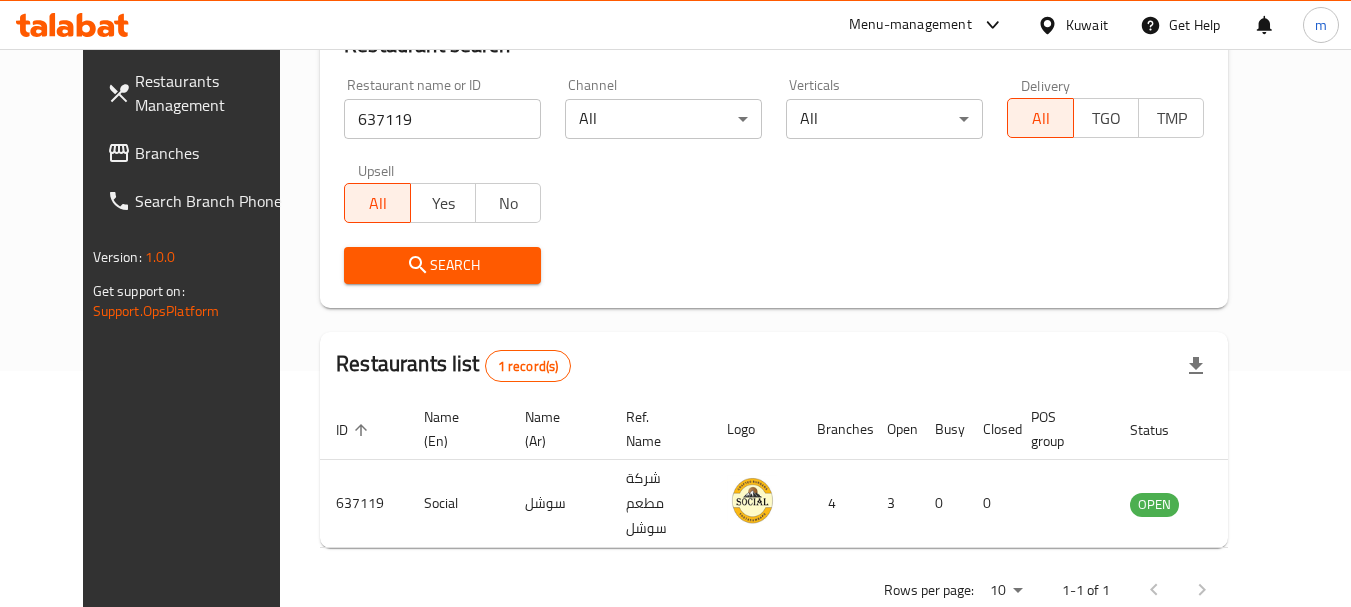 scroll, scrollTop: 268, scrollLeft: 0, axis: vertical 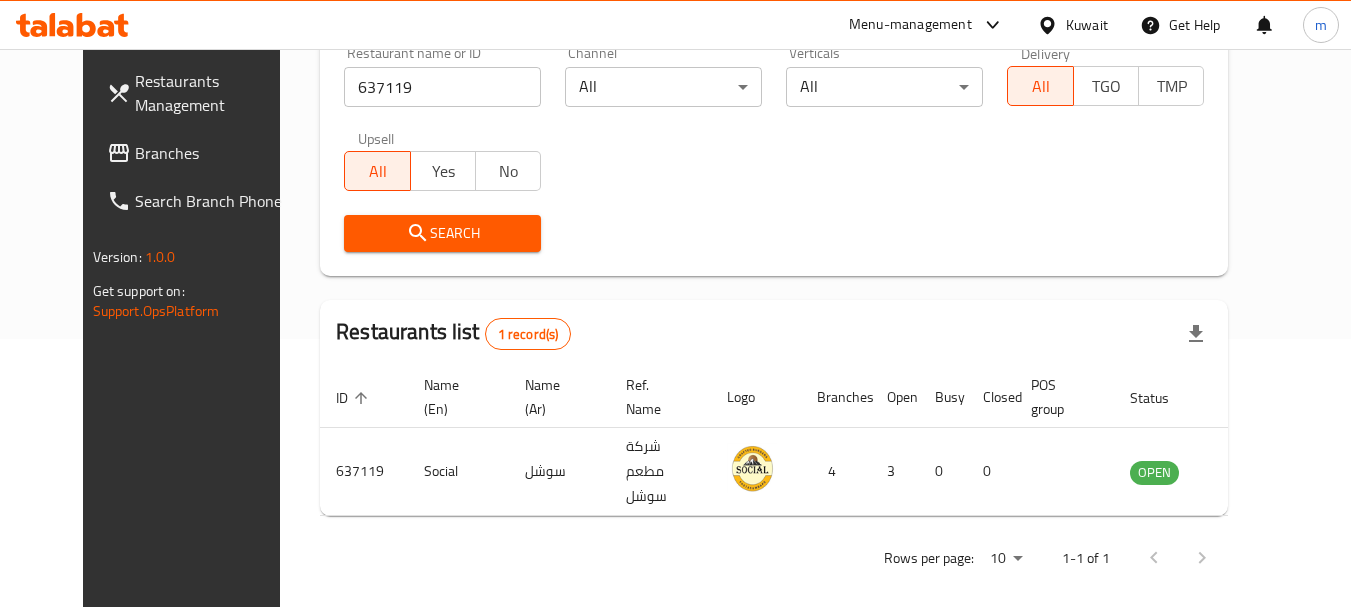 click 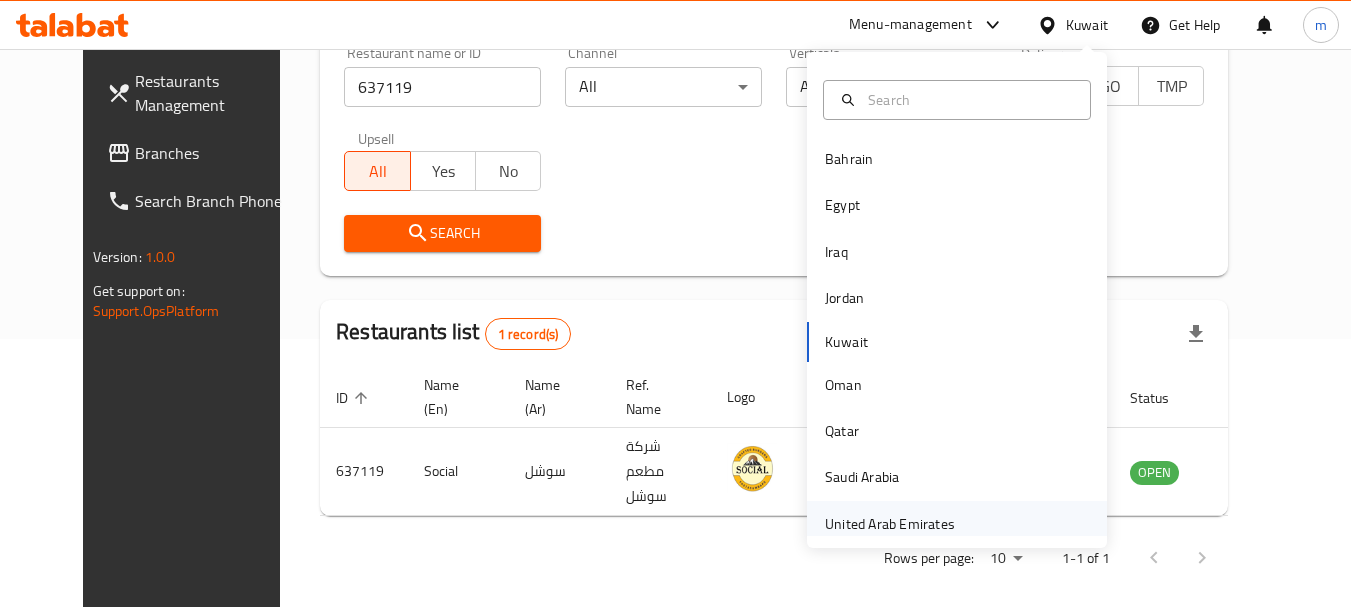 click on "United Arab Emirates" at bounding box center [890, 524] 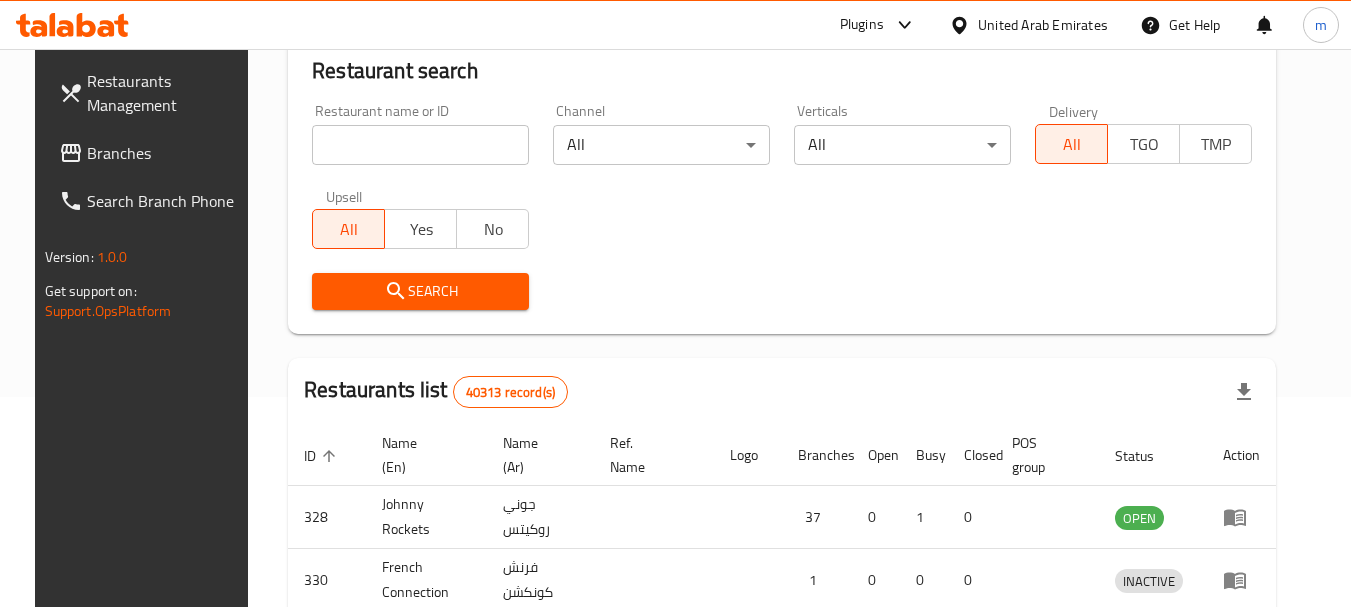 scroll, scrollTop: 268, scrollLeft: 0, axis: vertical 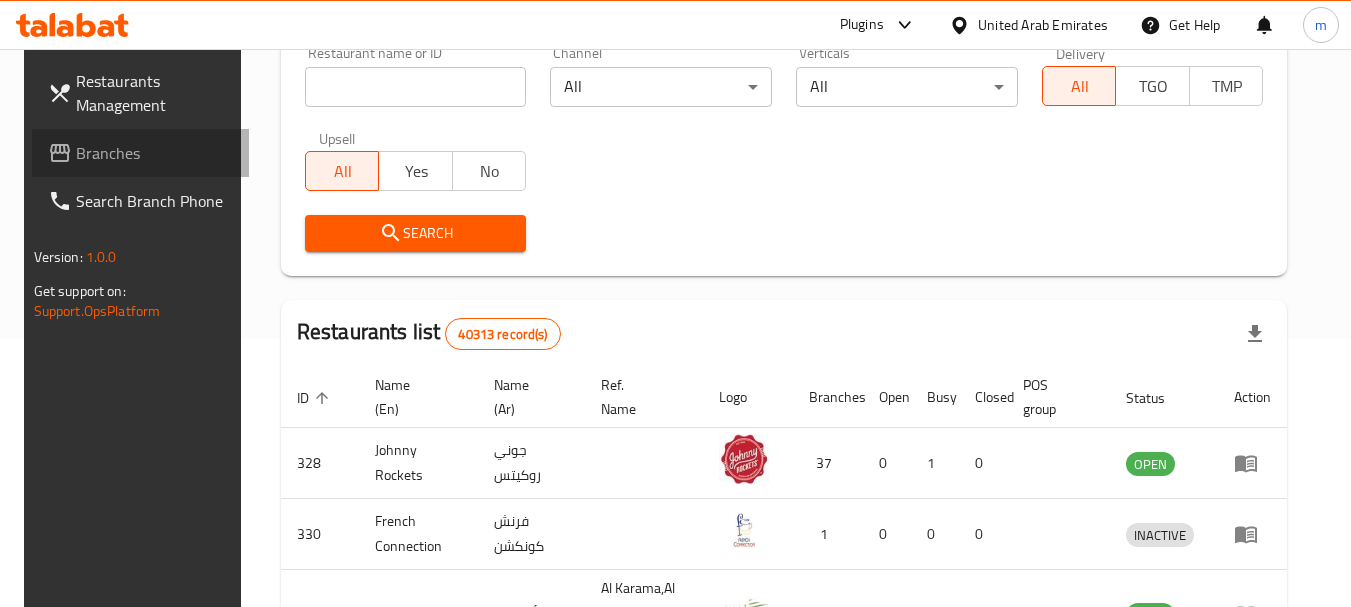 click on "Branches" at bounding box center [155, 153] 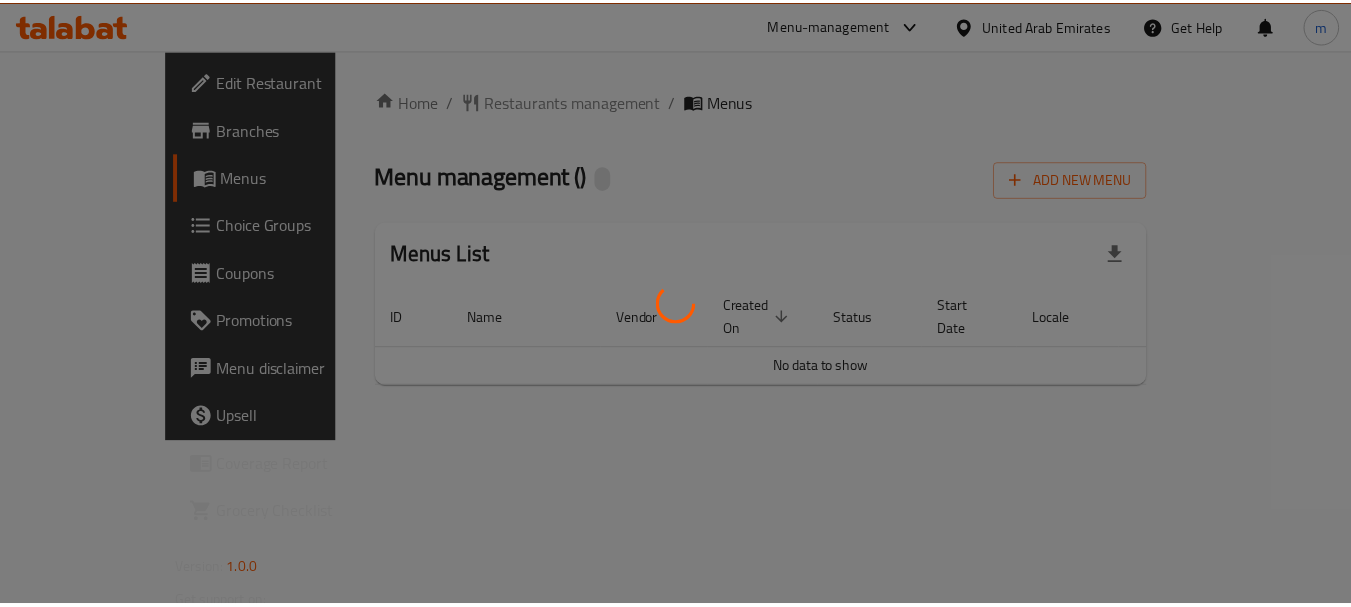 scroll, scrollTop: 0, scrollLeft: 0, axis: both 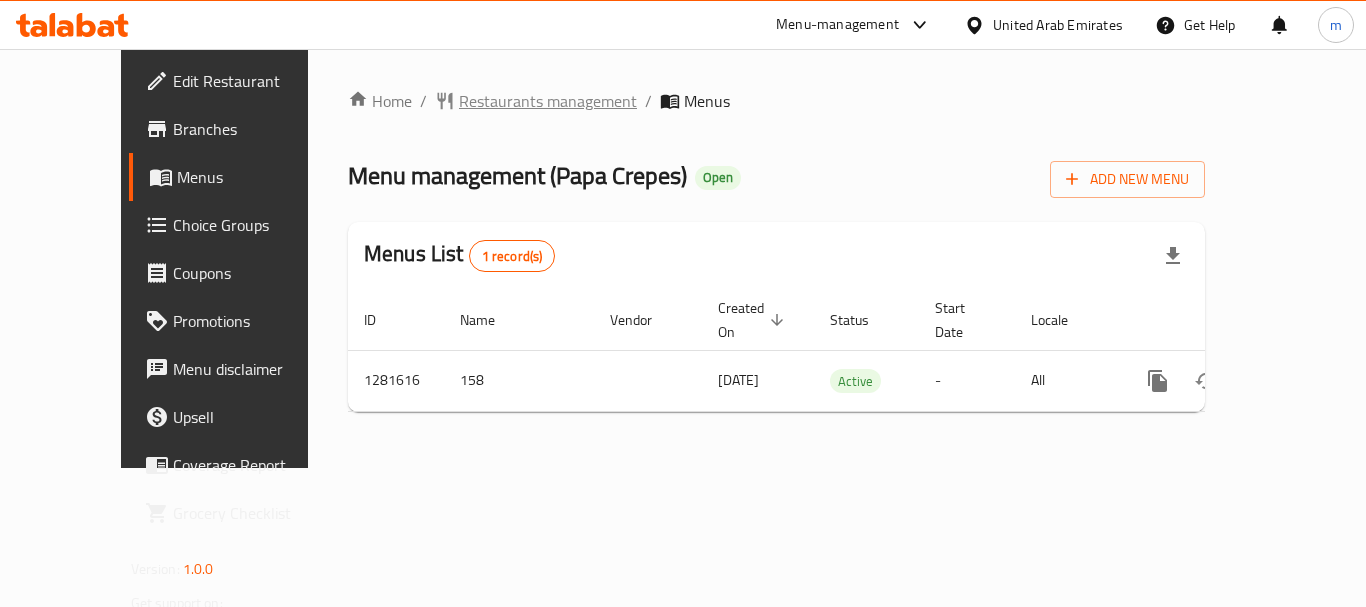 click on "Restaurants management" at bounding box center (548, 101) 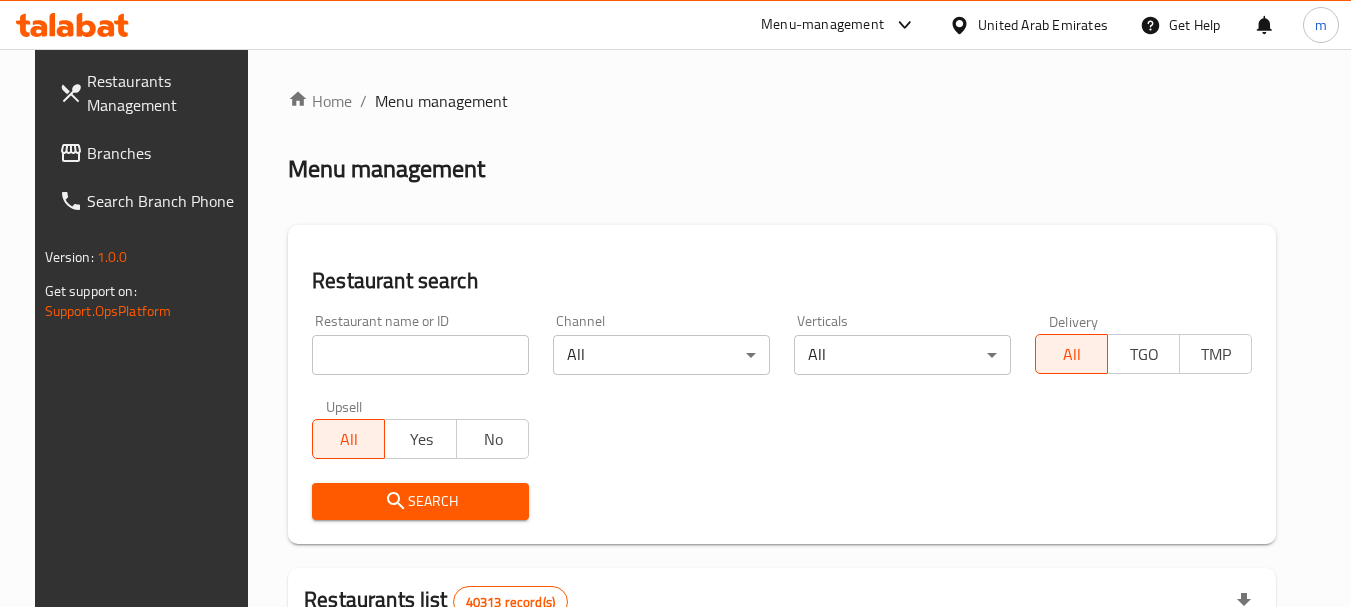 click at bounding box center (420, 355) 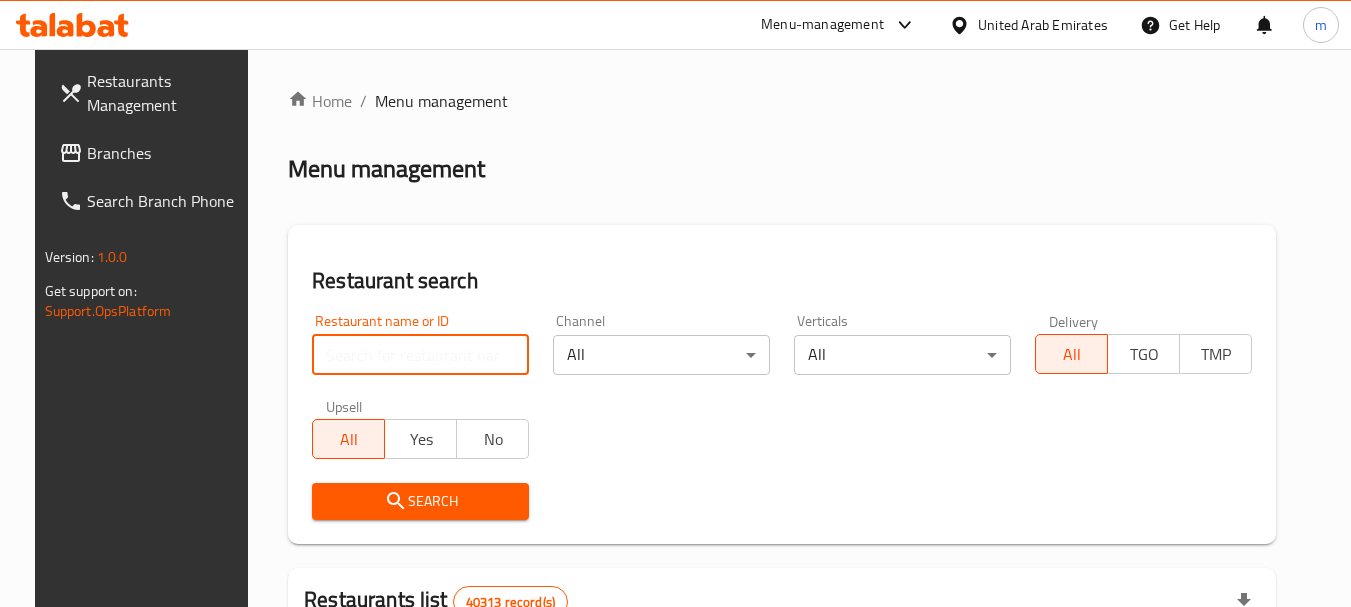 paste on "694328" 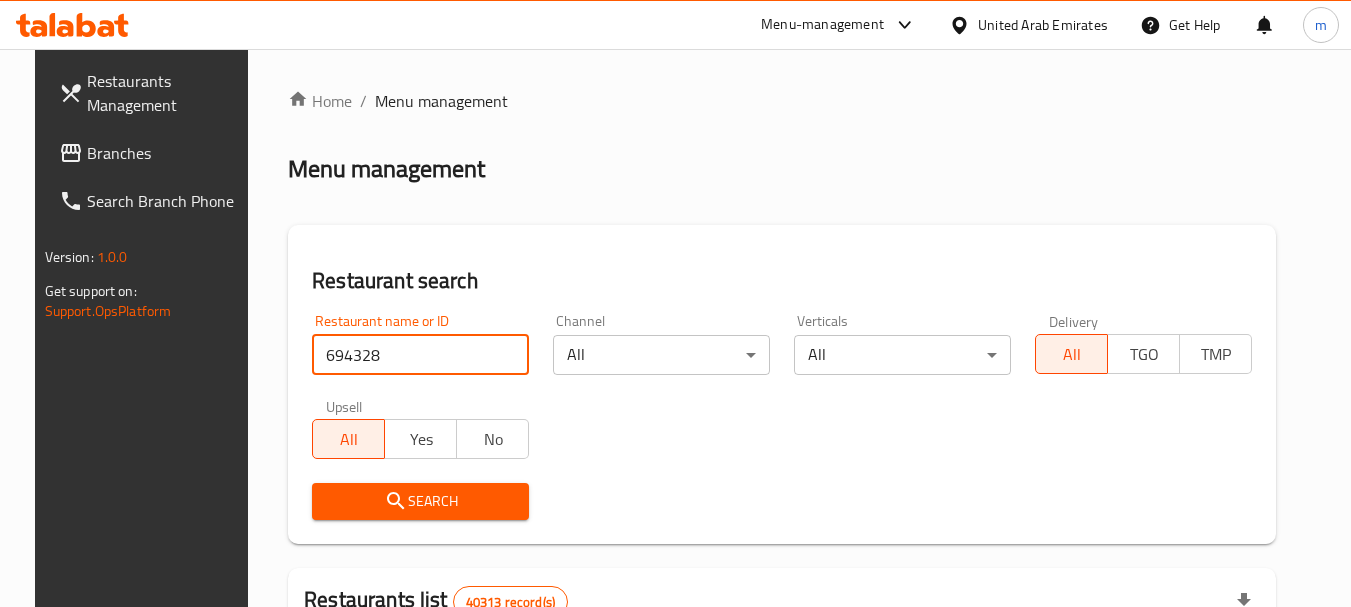 type on "694328" 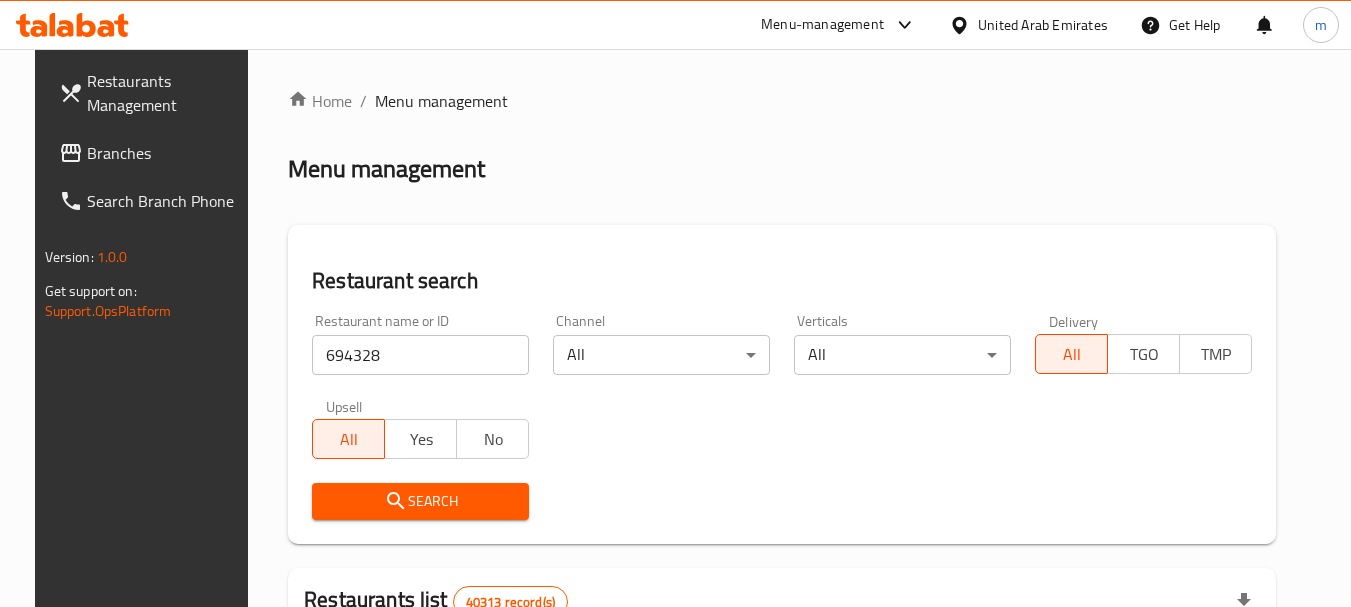 click on "Search" at bounding box center [420, 501] 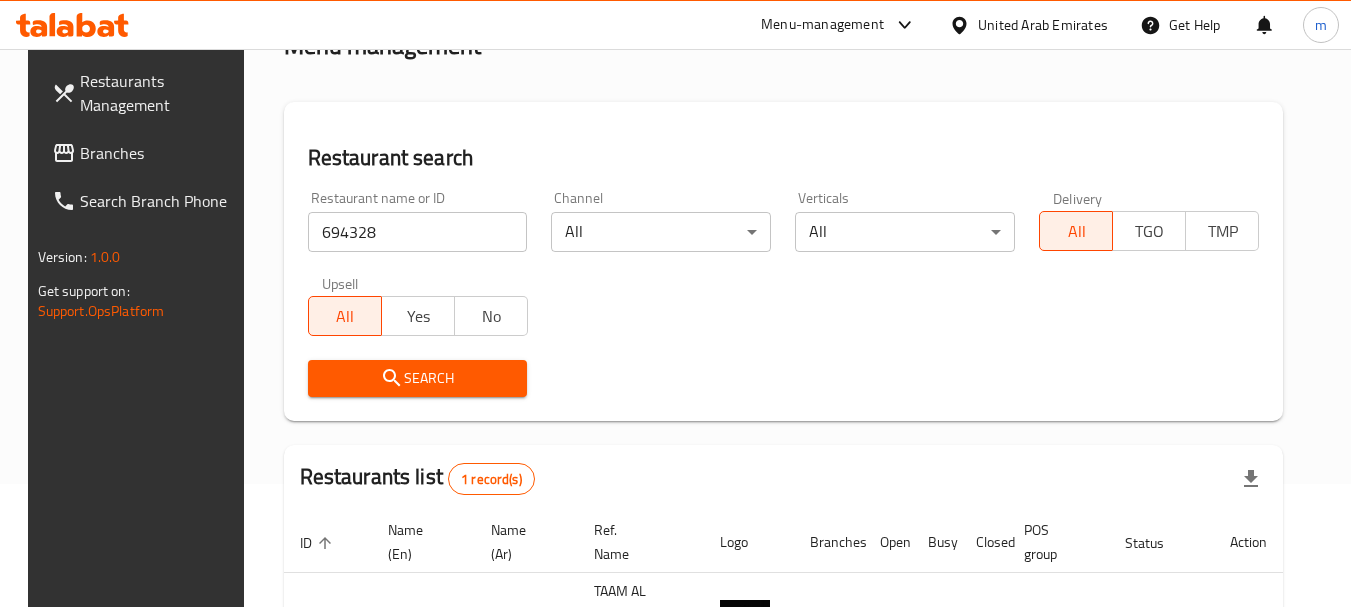 scroll, scrollTop: 260, scrollLeft: 0, axis: vertical 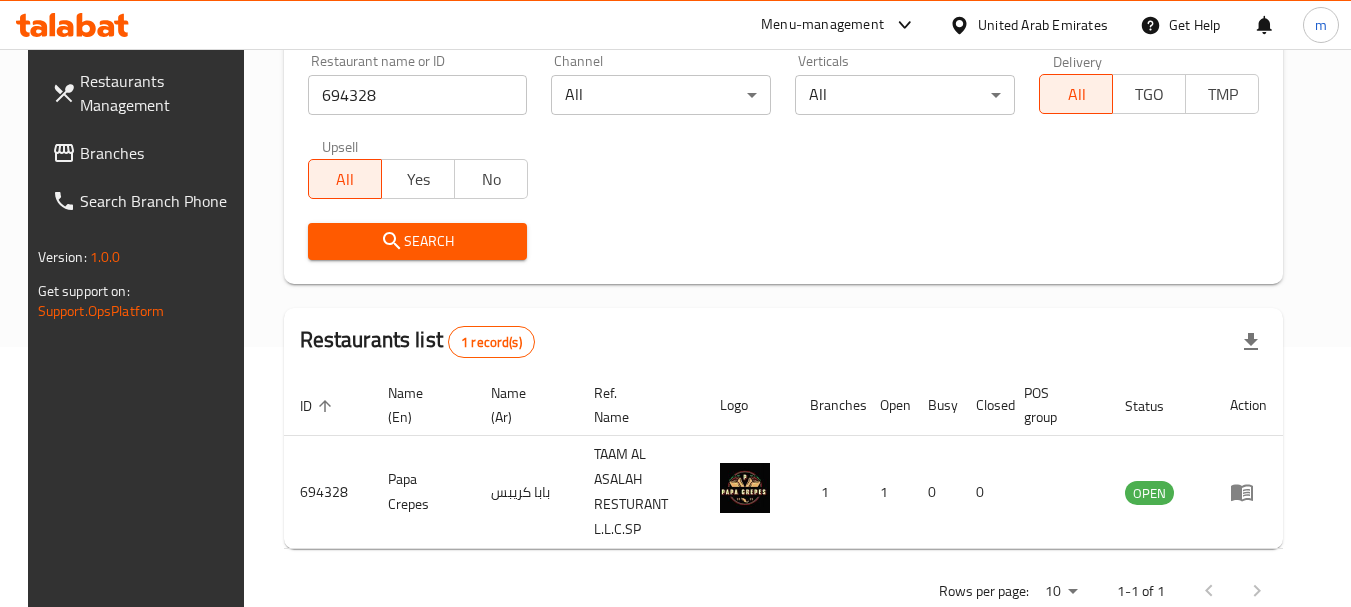 click on "Branches" at bounding box center (159, 153) 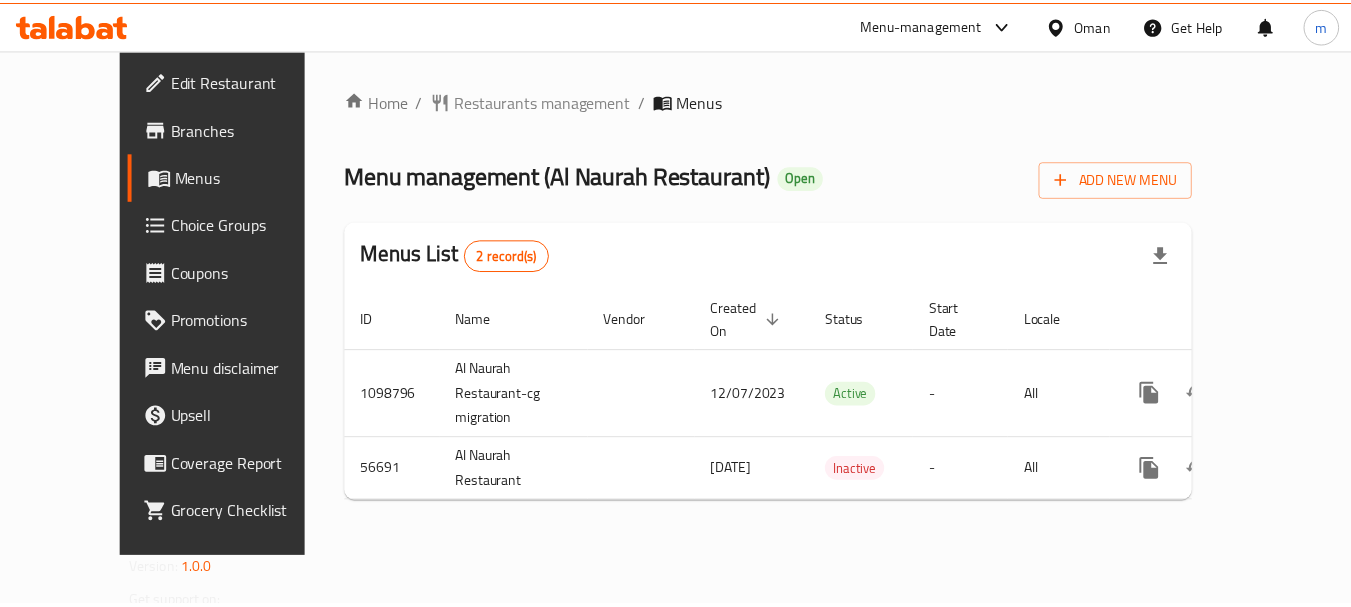 scroll, scrollTop: 0, scrollLeft: 0, axis: both 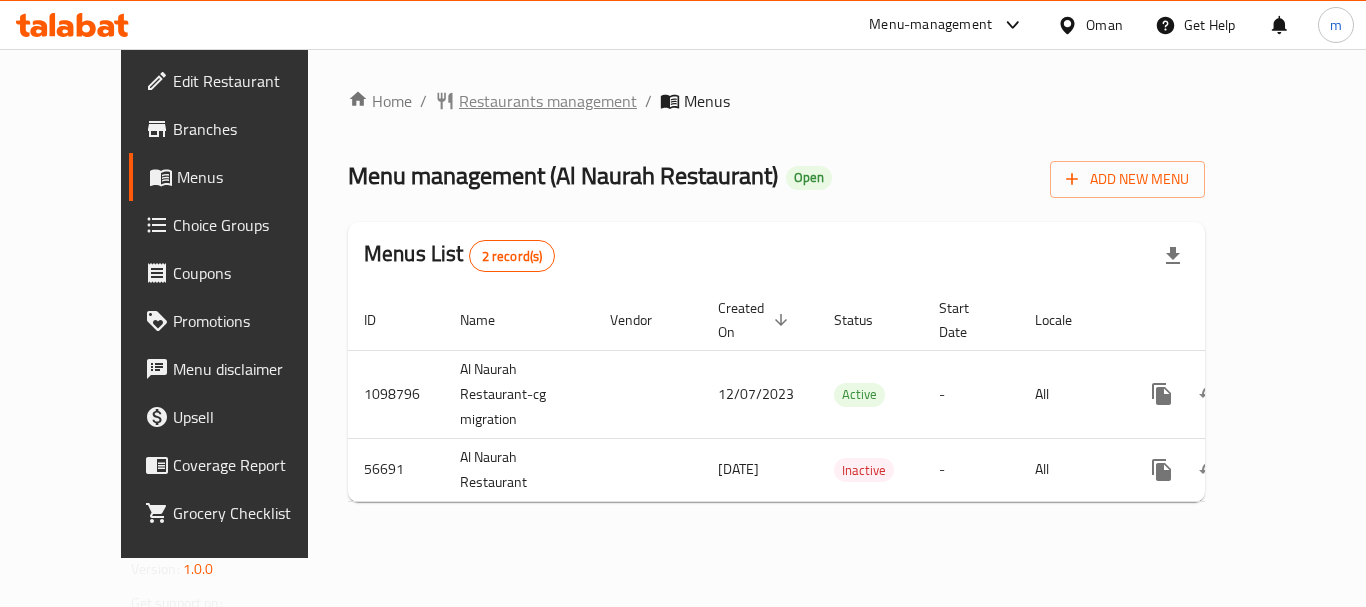 click on "Restaurants management" at bounding box center [548, 101] 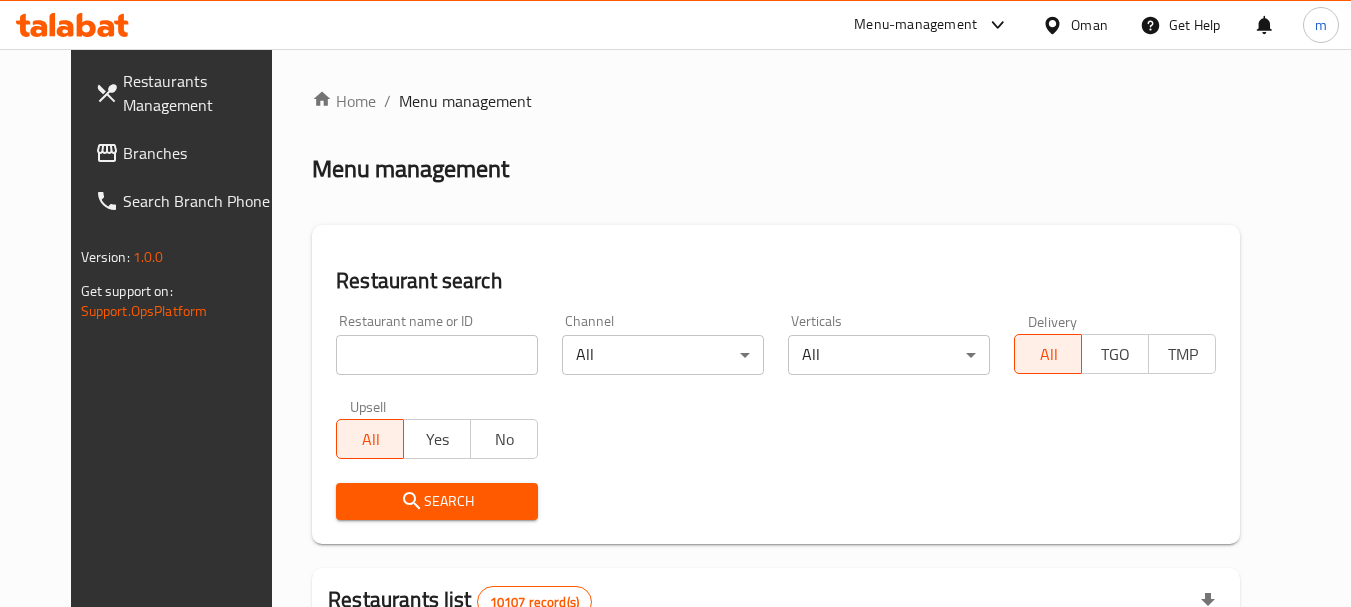 click at bounding box center [437, 355] 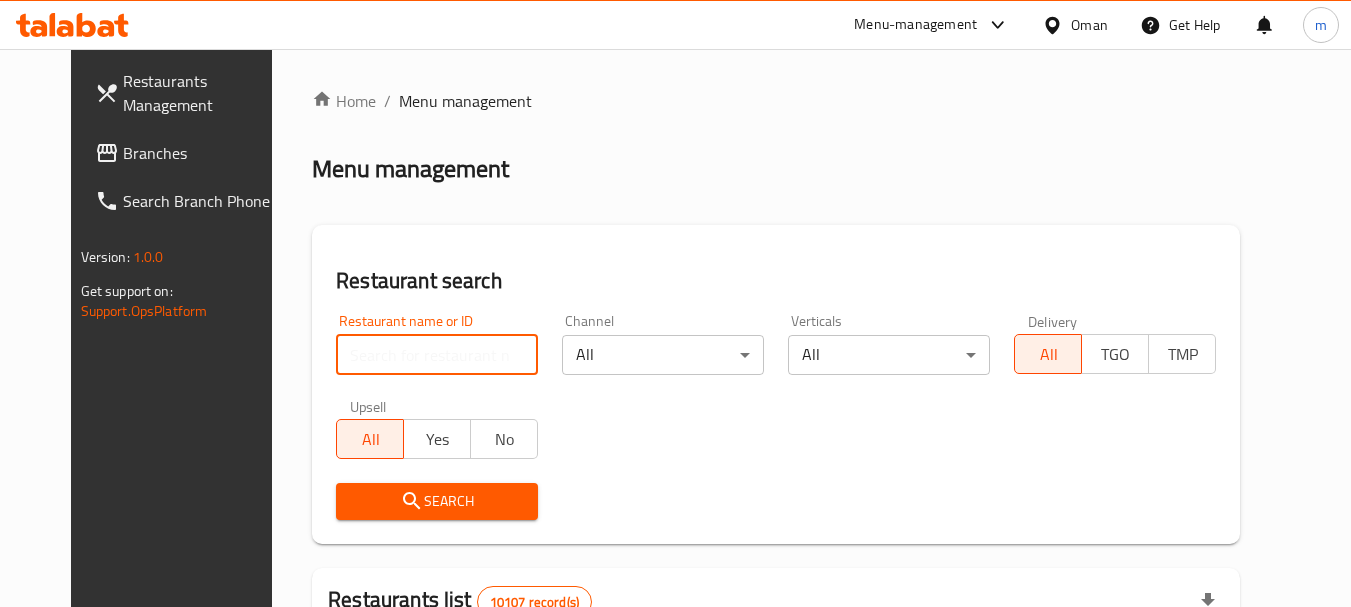paste on "[NUMBER]" 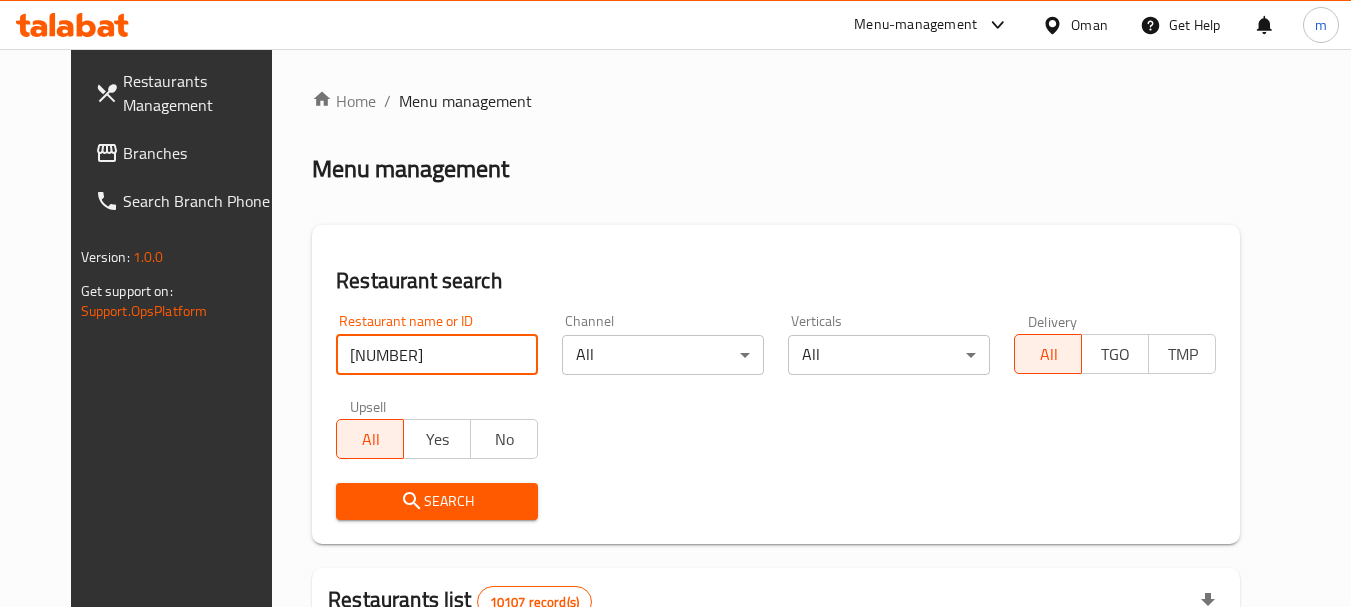 type on "[NUMBER]" 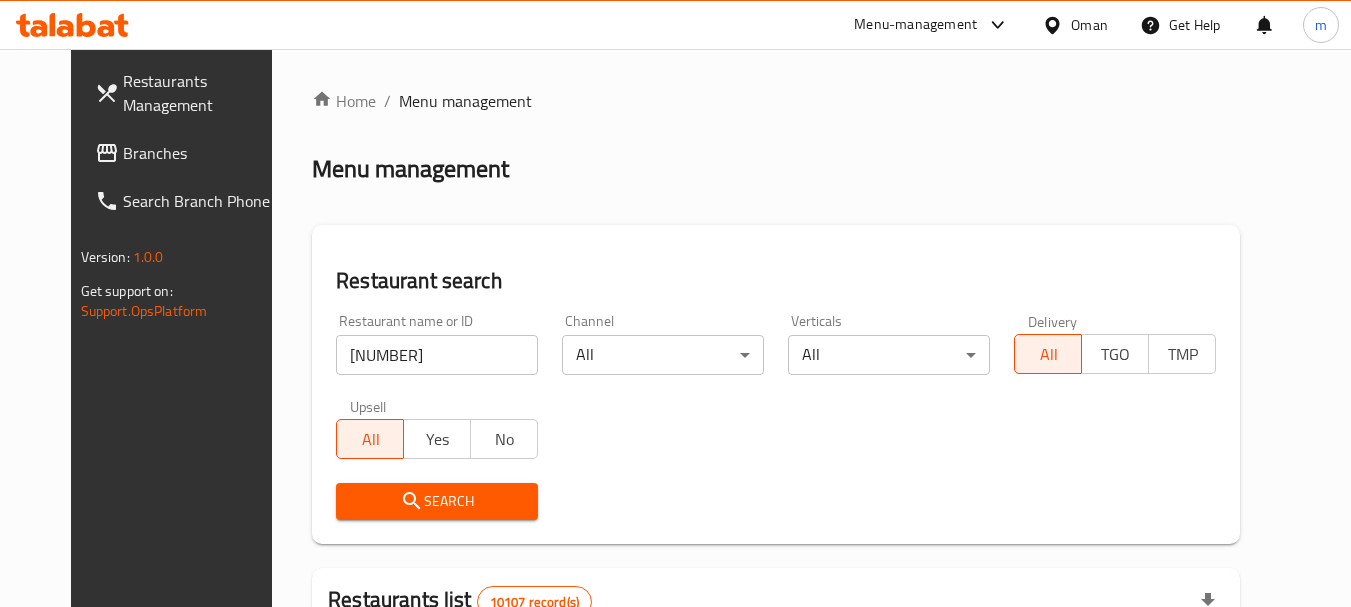 click on "Search" at bounding box center (437, 501) 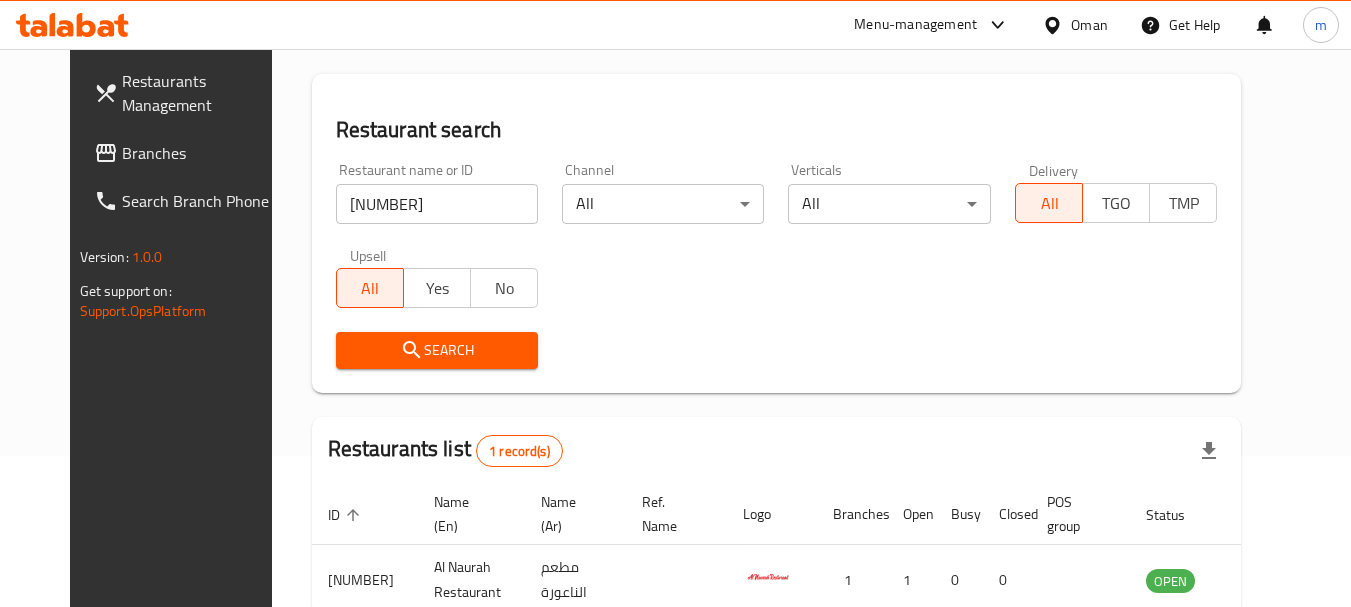 scroll, scrollTop: 260, scrollLeft: 0, axis: vertical 